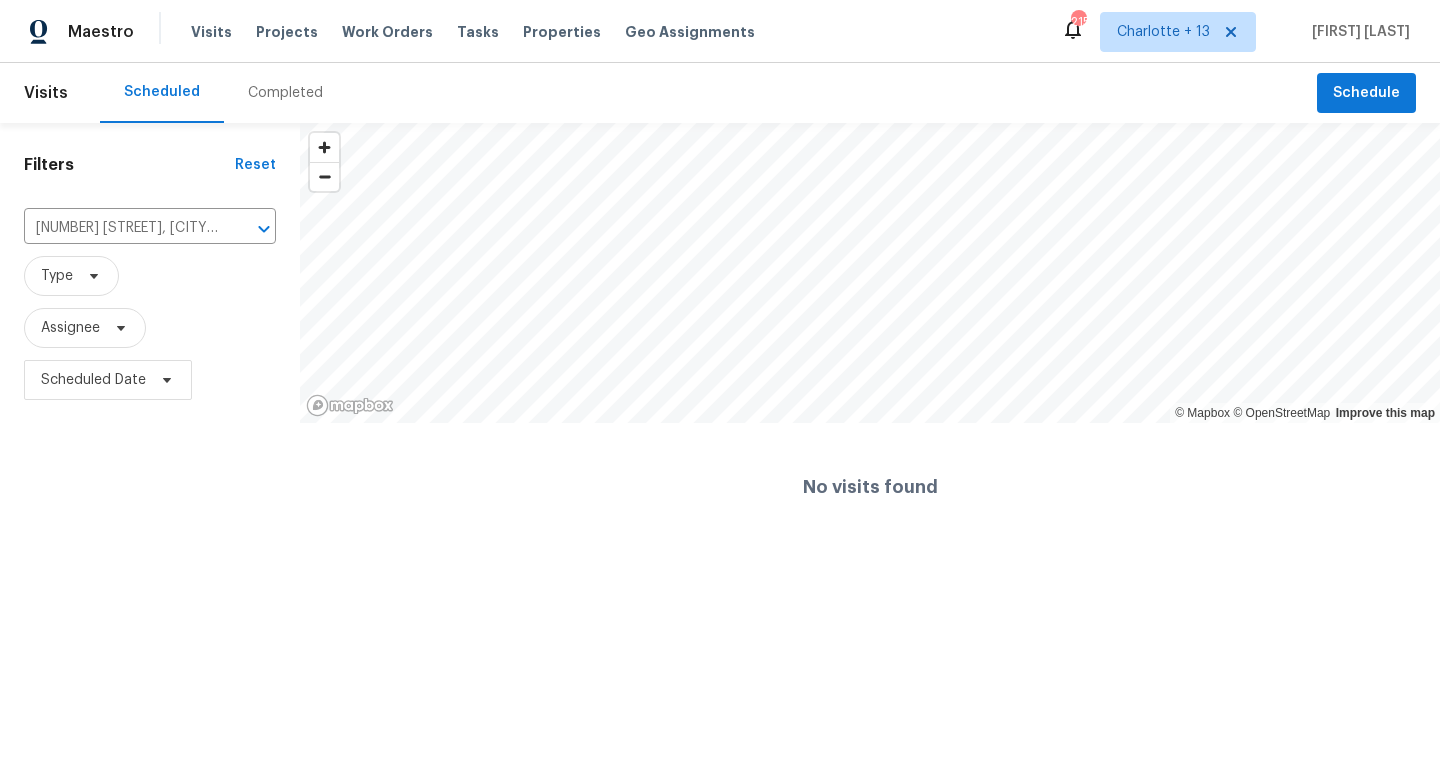 scroll, scrollTop: 0, scrollLeft: 0, axis: both 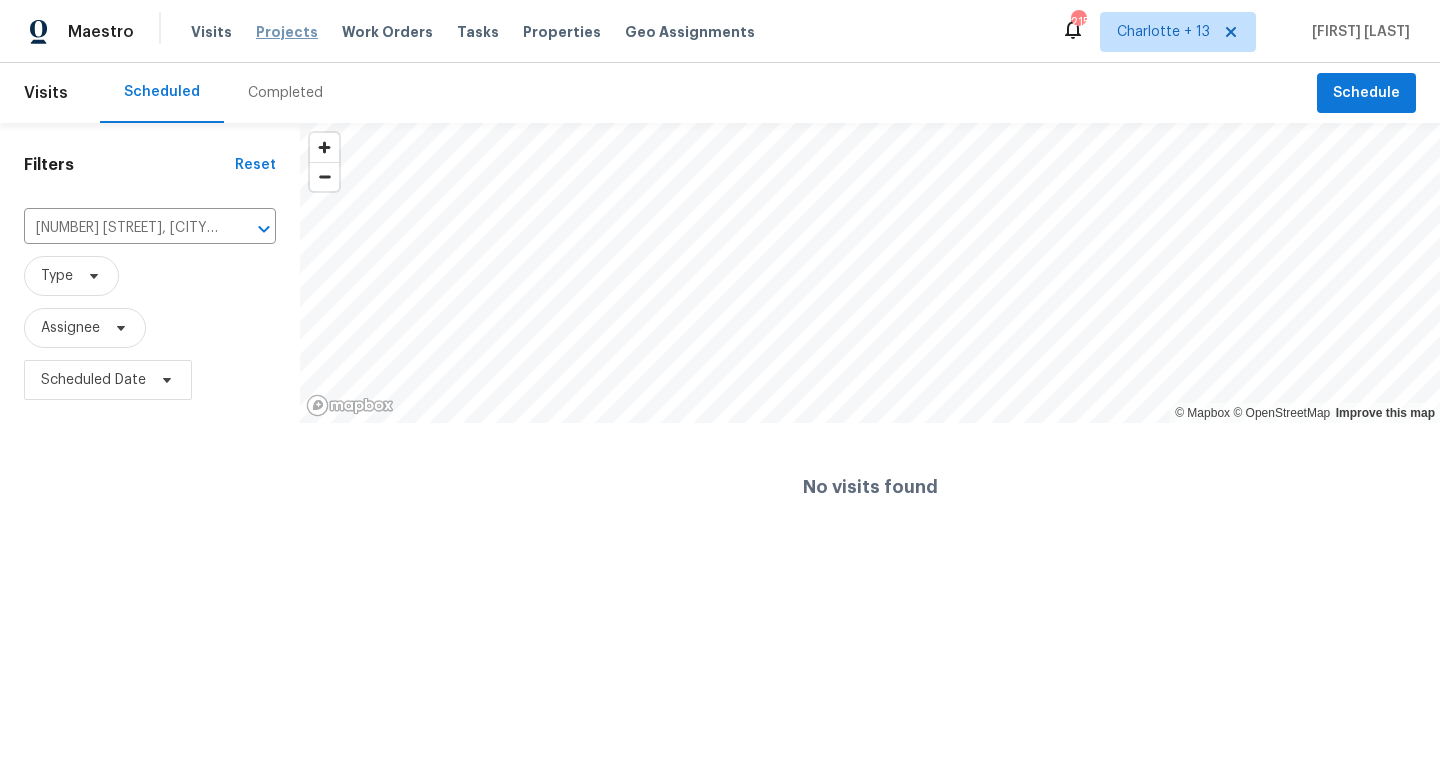 click on "Projects" at bounding box center (287, 32) 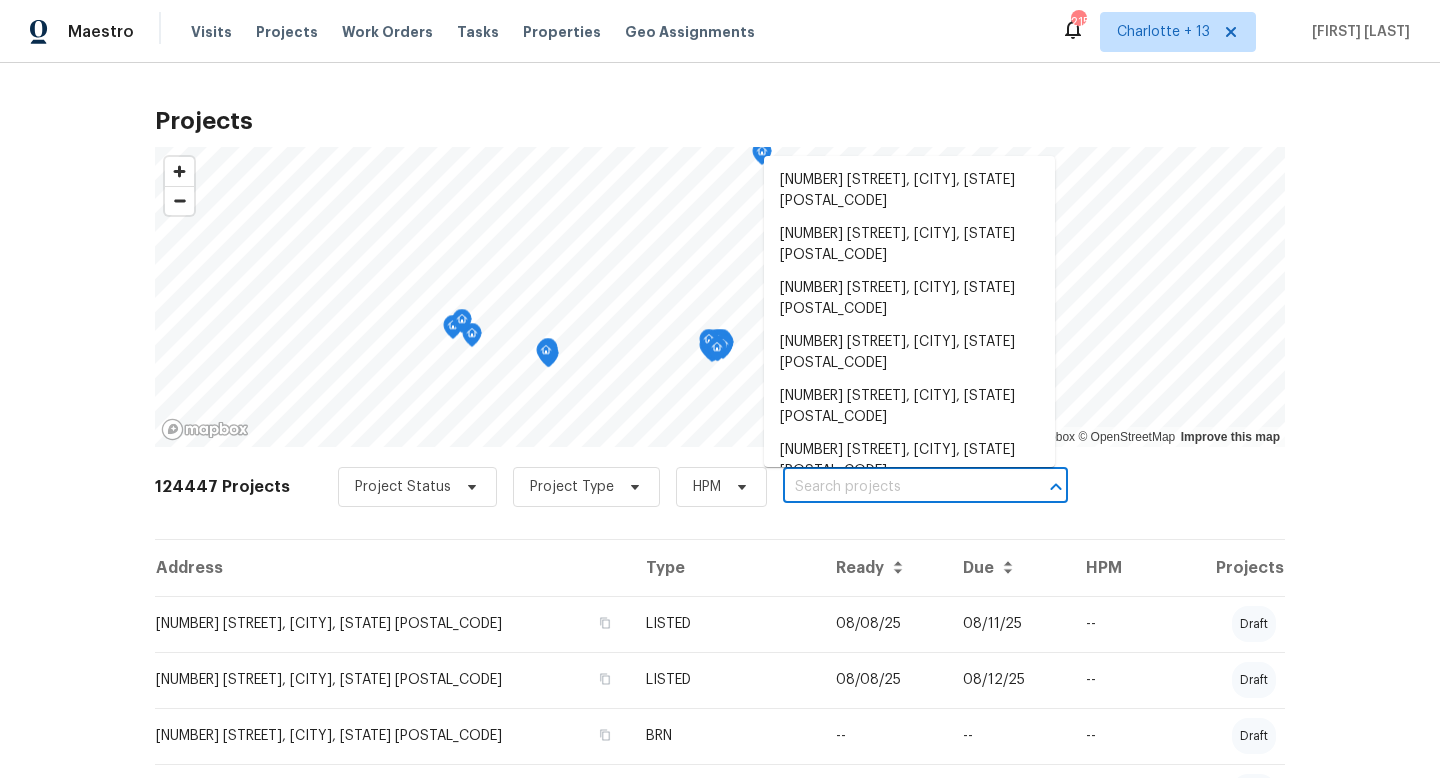 click at bounding box center (897, 487) 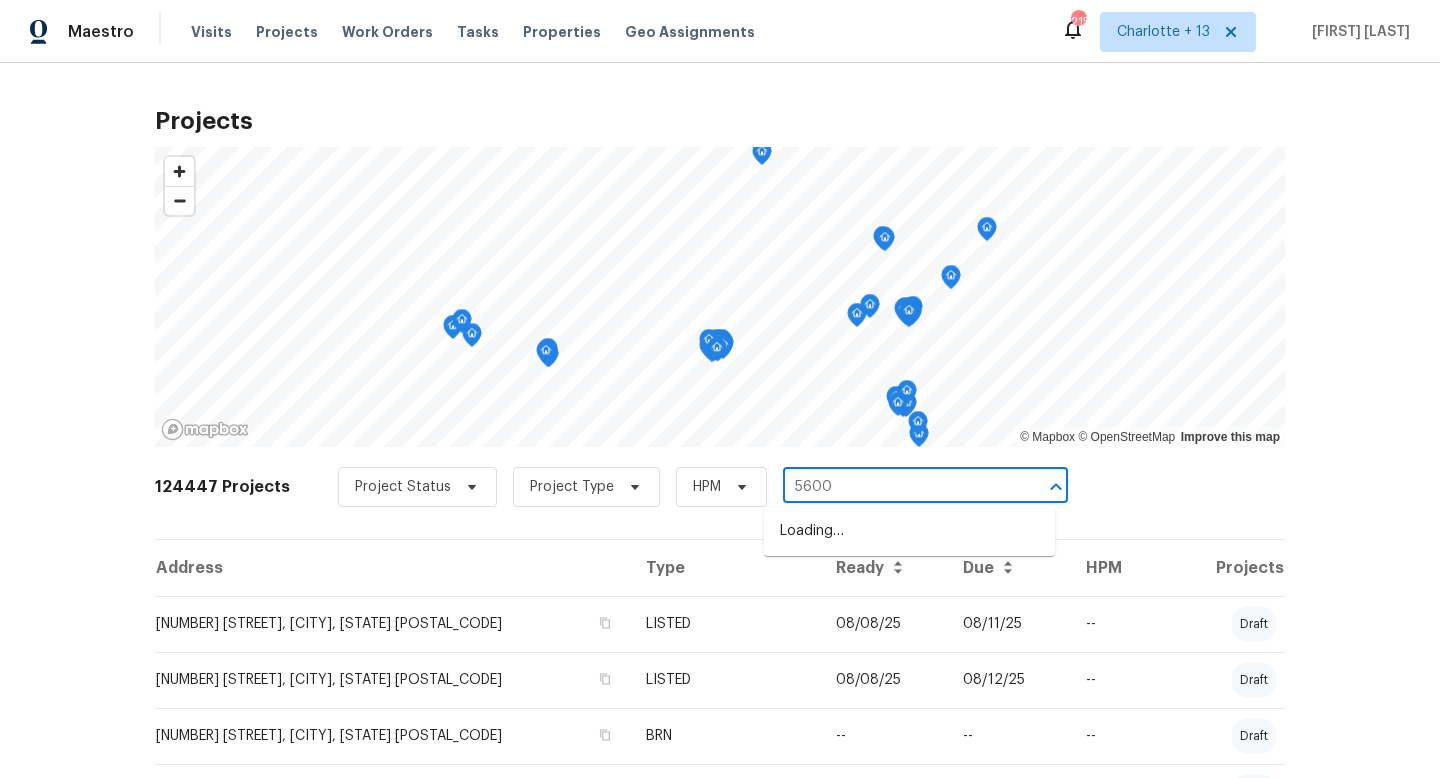 type on "5600 a" 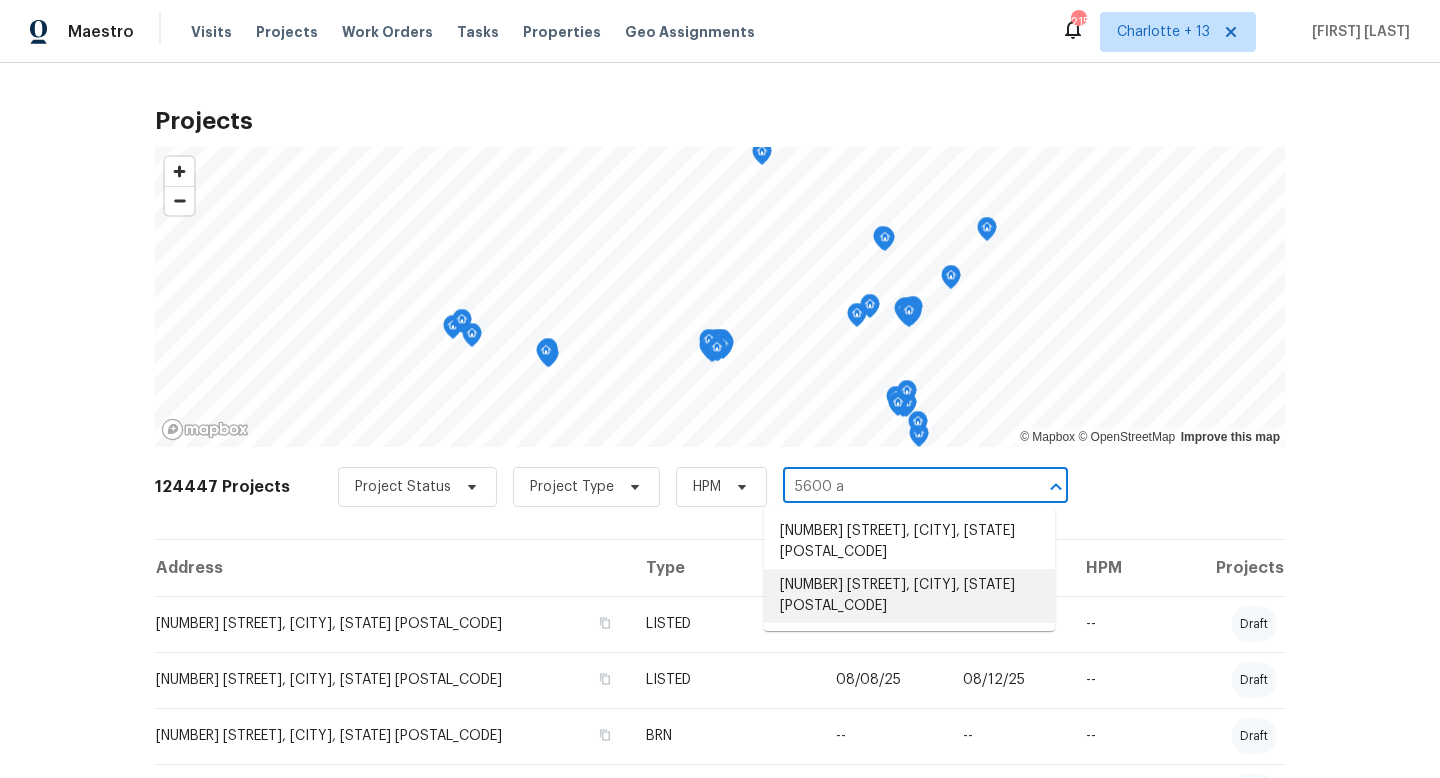 click on "[NUMBER] [STREET], [CITY], [STATE] [POSTAL_CODE]" at bounding box center [909, 596] 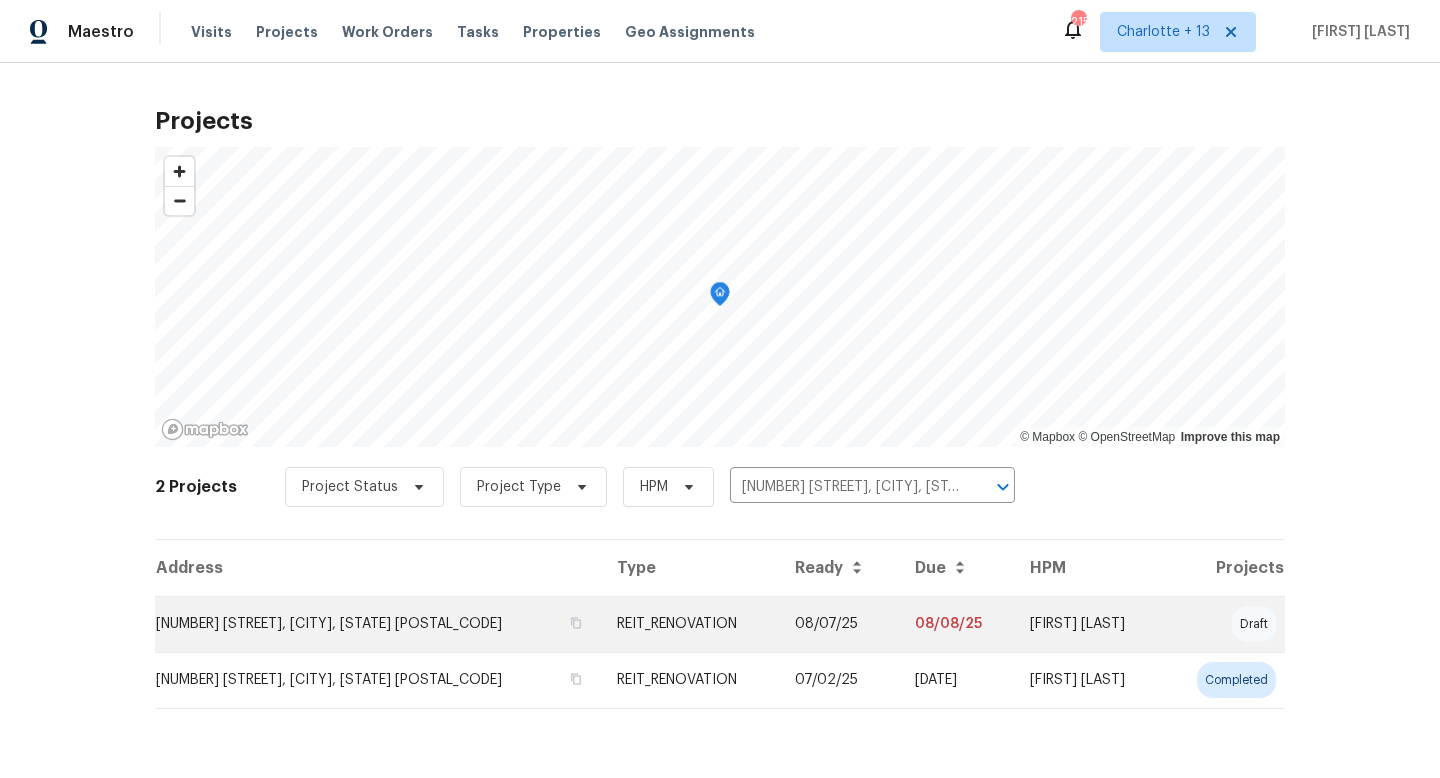 click on "REIT_RENOVATION" at bounding box center [690, 624] 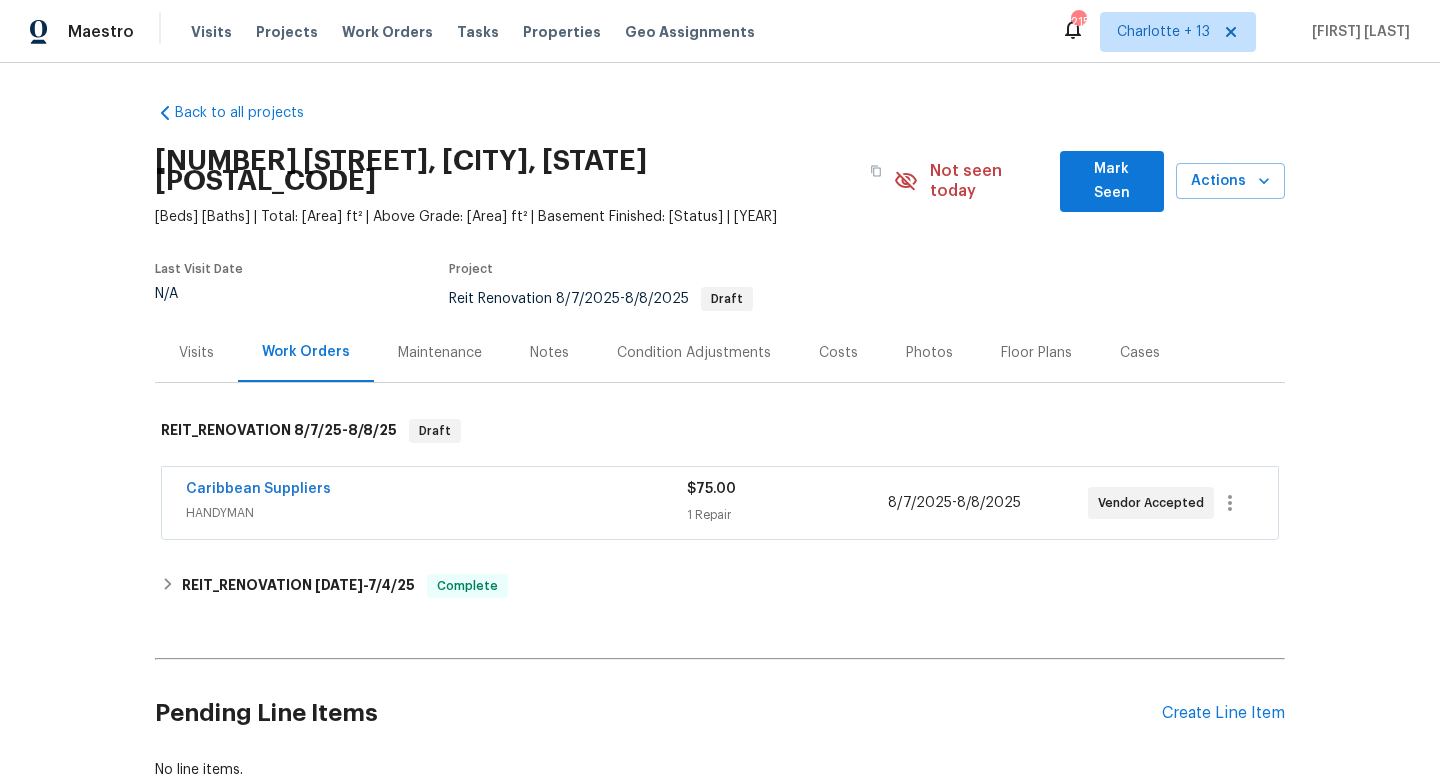 click on "$75.00" at bounding box center (787, 489) 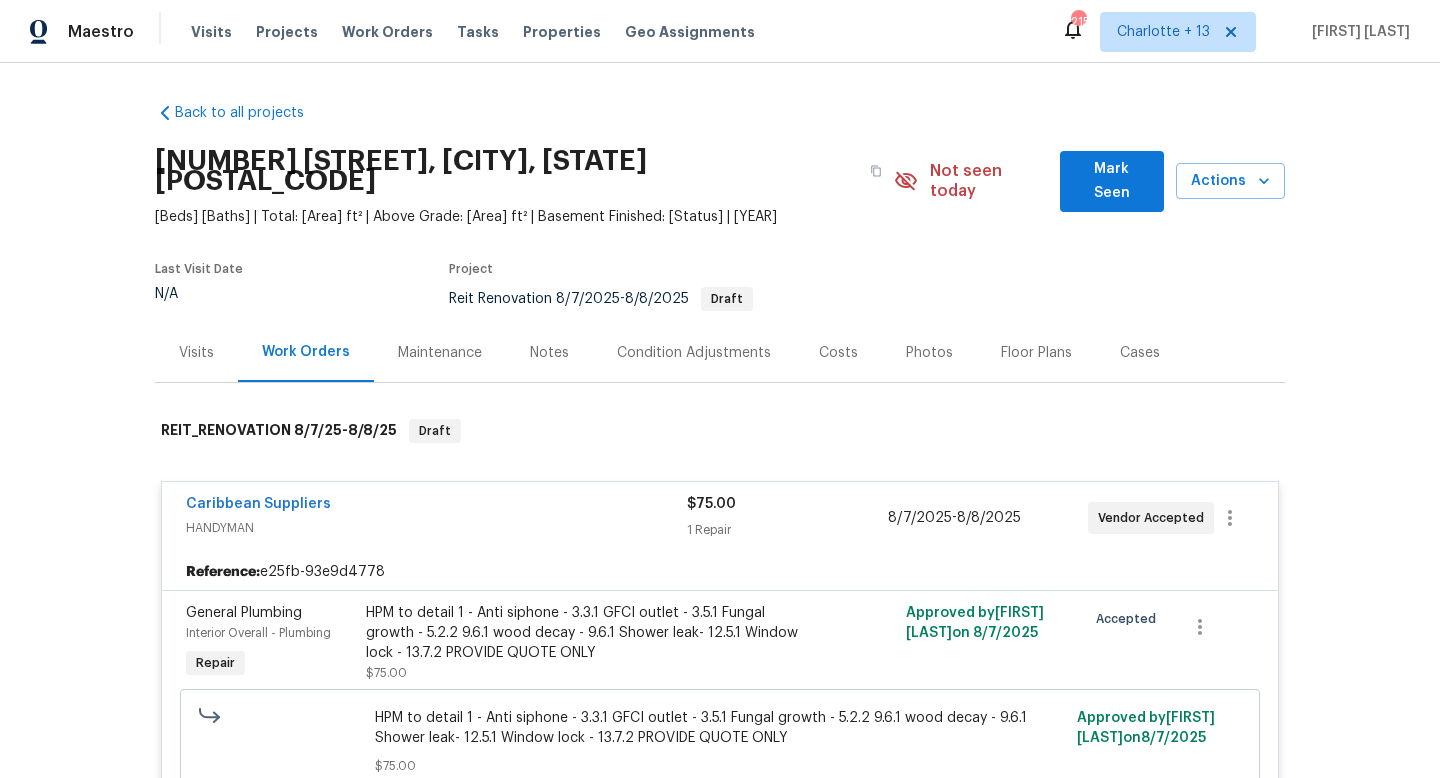 click on "HPM to detail
1 - Anti siphone - 3.3.1
GFCI outlet - 3.5.1
Fungal growth - 5.2.2
9.6.1 wood decay - 9.6.1
Shower leak- 12.5.1
Window lock - 13.7.2
PROVIDE QUOTE ONLY" at bounding box center [585, 633] 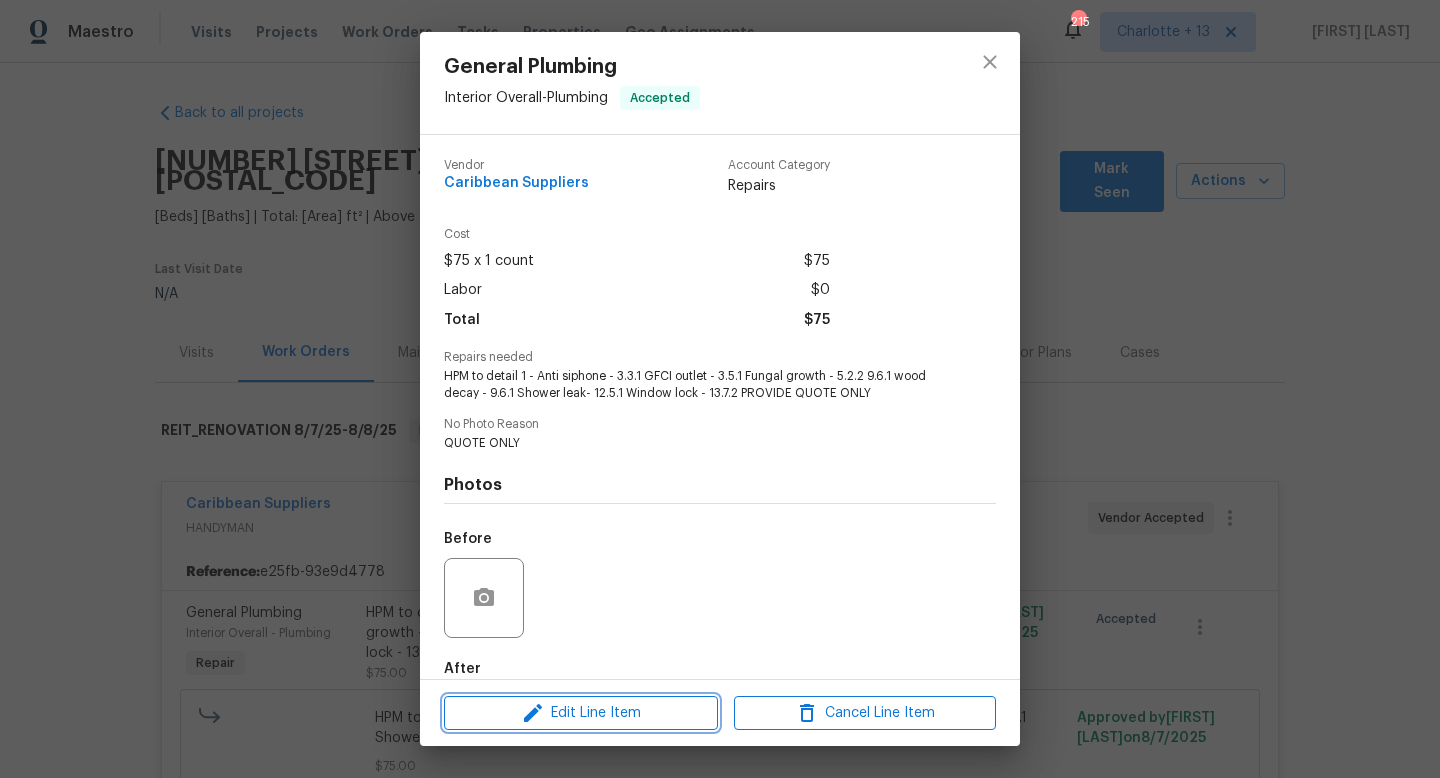 click on "Edit Line Item" at bounding box center (581, 713) 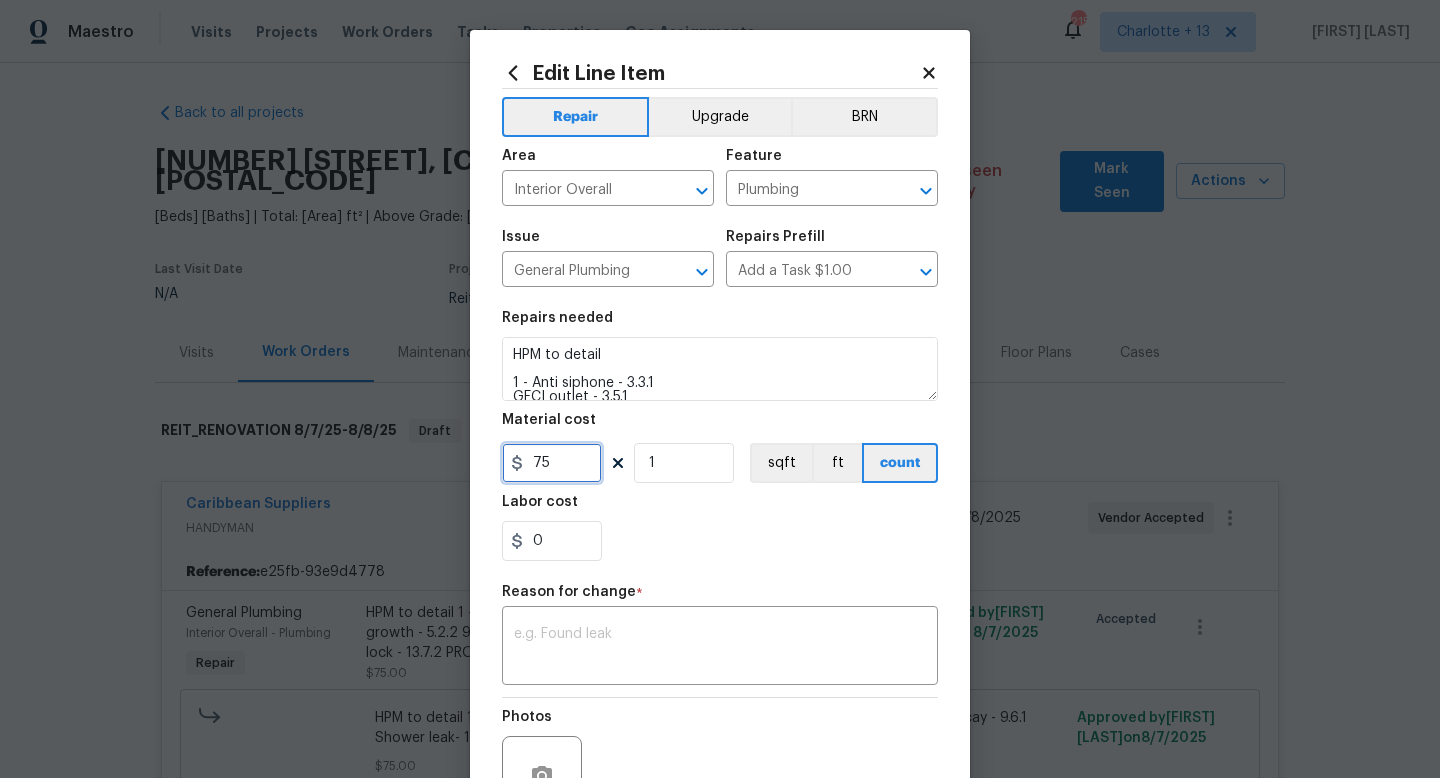 click on "75" at bounding box center [552, 463] 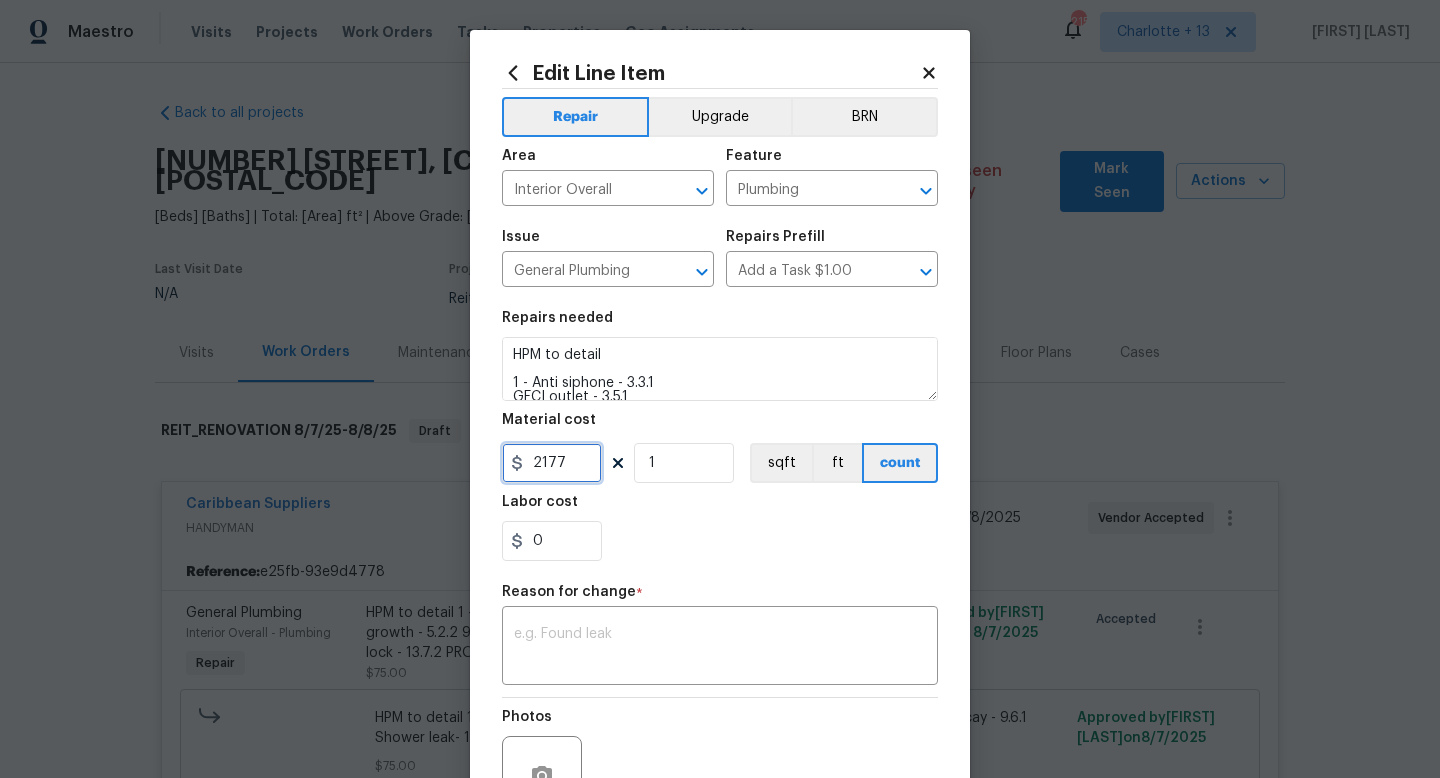 type on "2177" 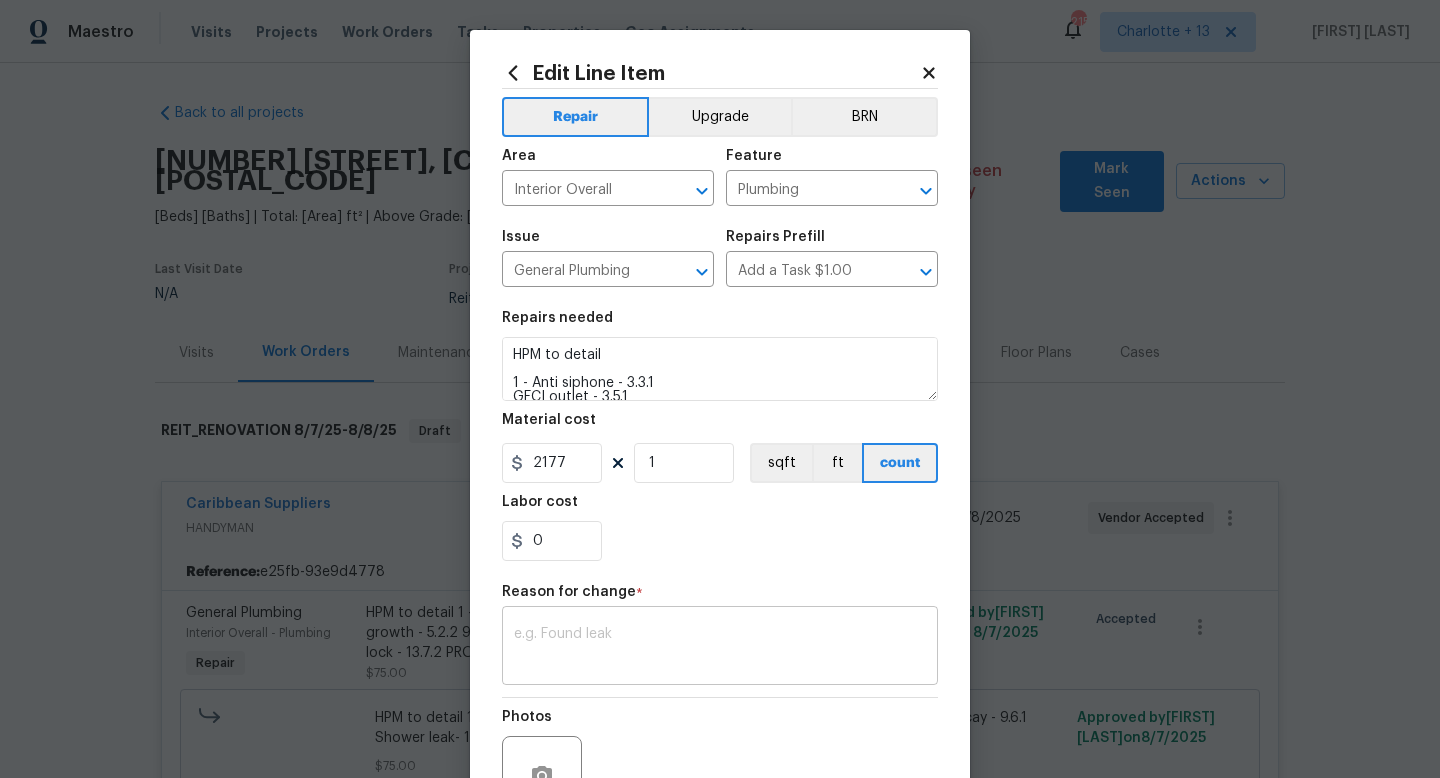 click at bounding box center (720, 648) 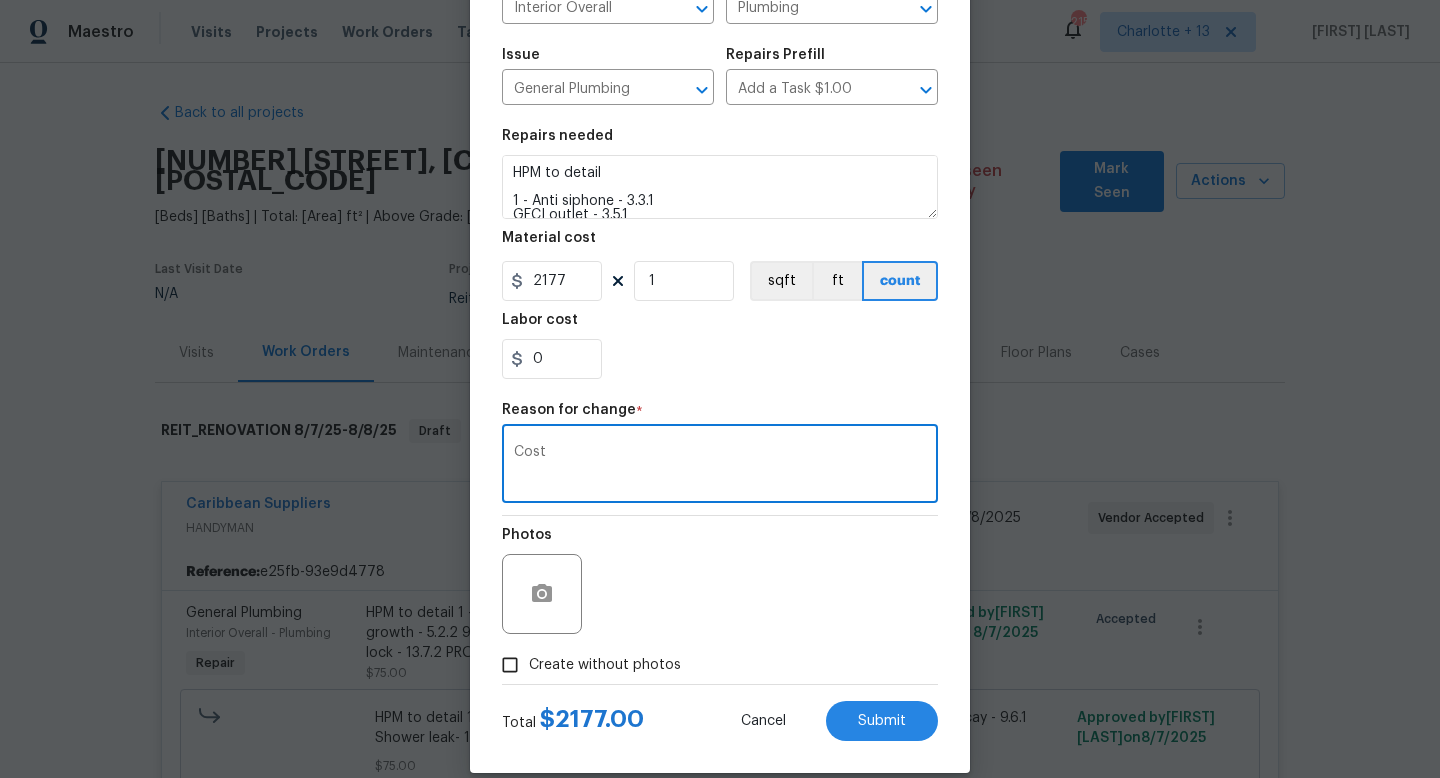 scroll, scrollTop: 208, scrollLeft: 0, axis: vertical 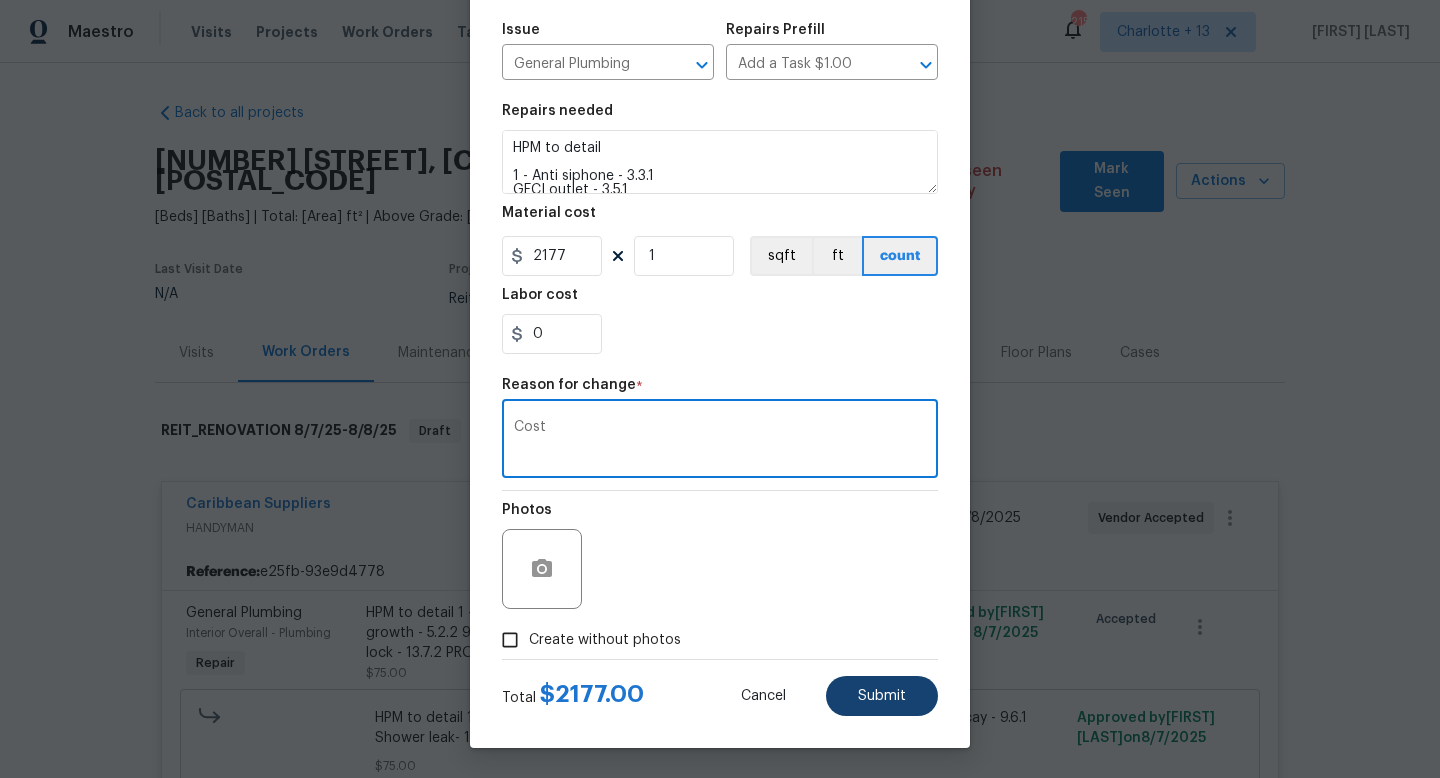 type on "Cost" 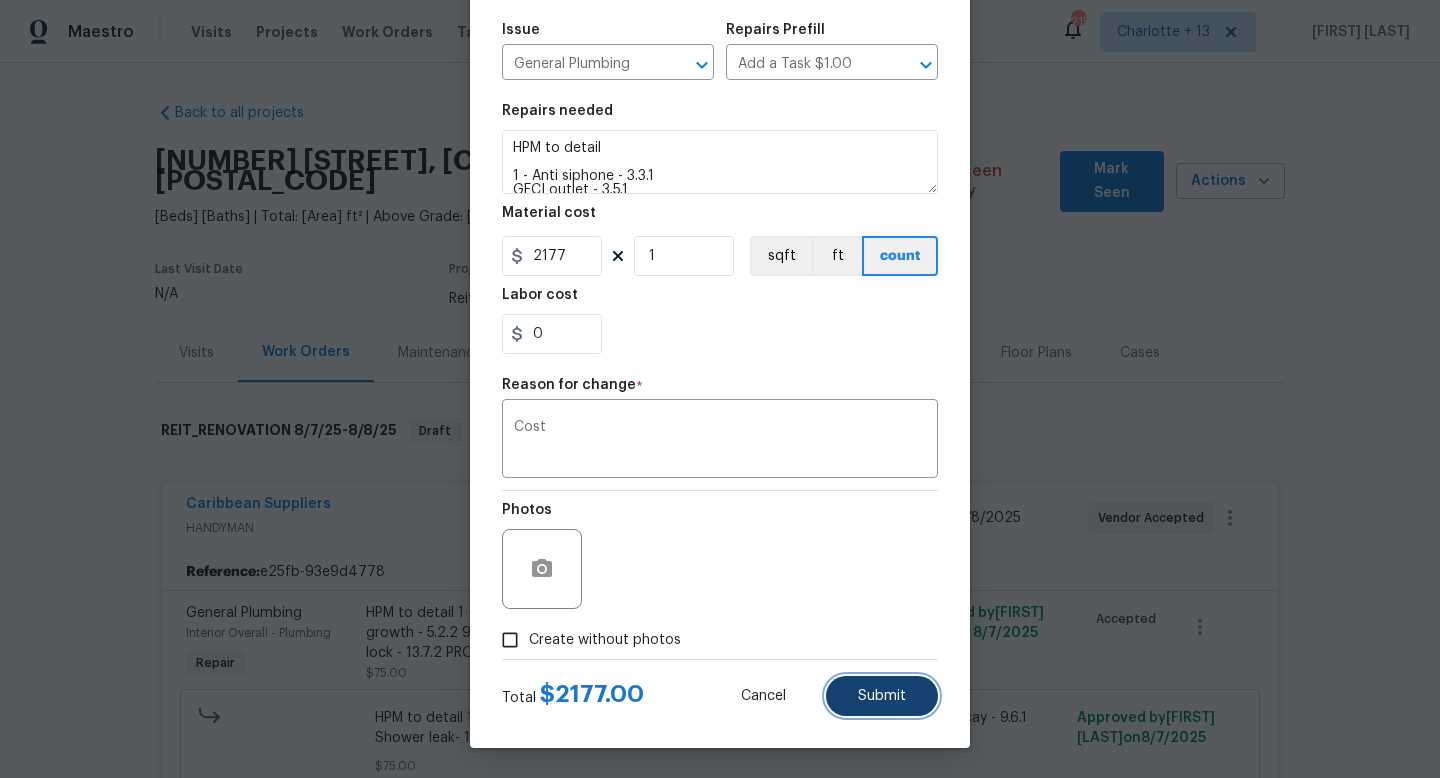 click on "Submit" at bounding box center [882, 696] 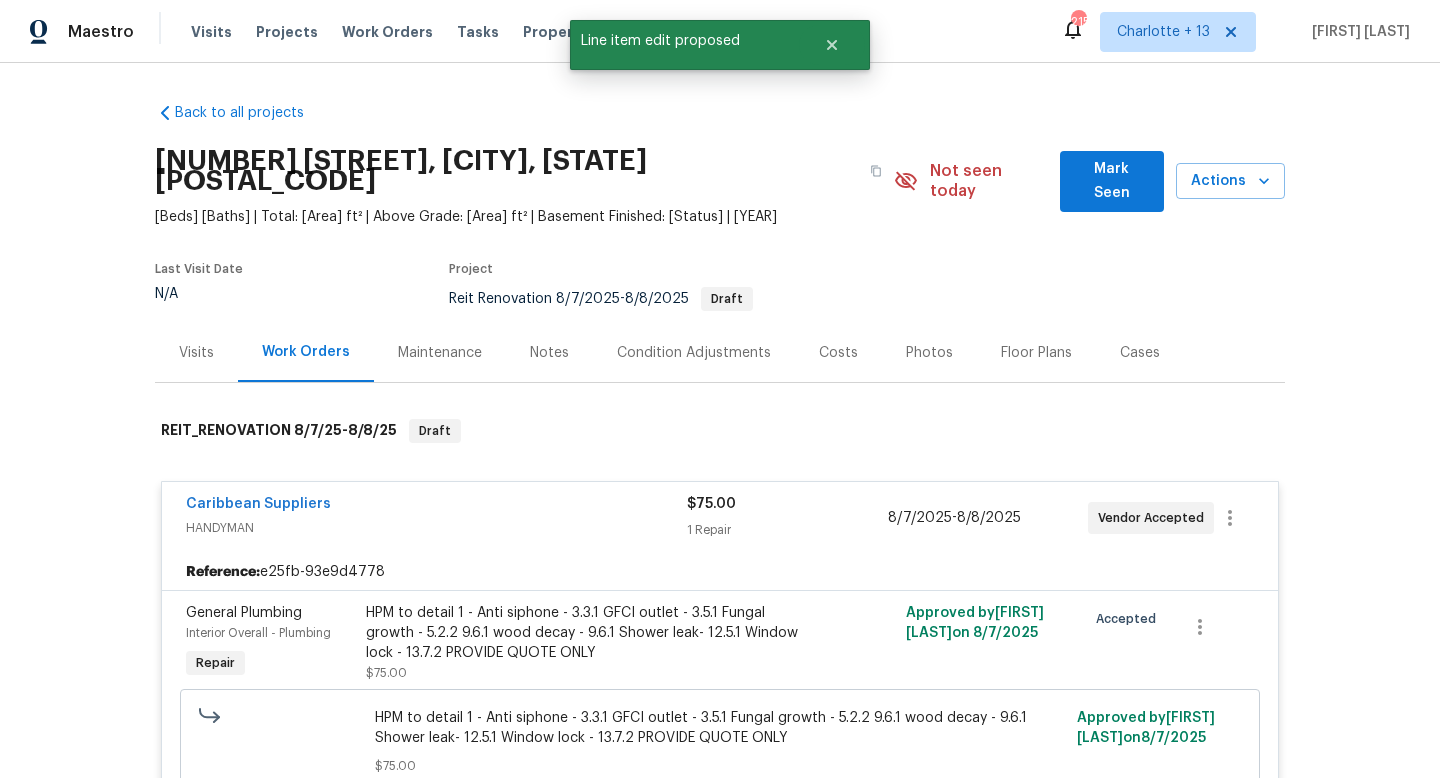 scroll, scrollTop: 0, scrollLeft: 0, axis: both 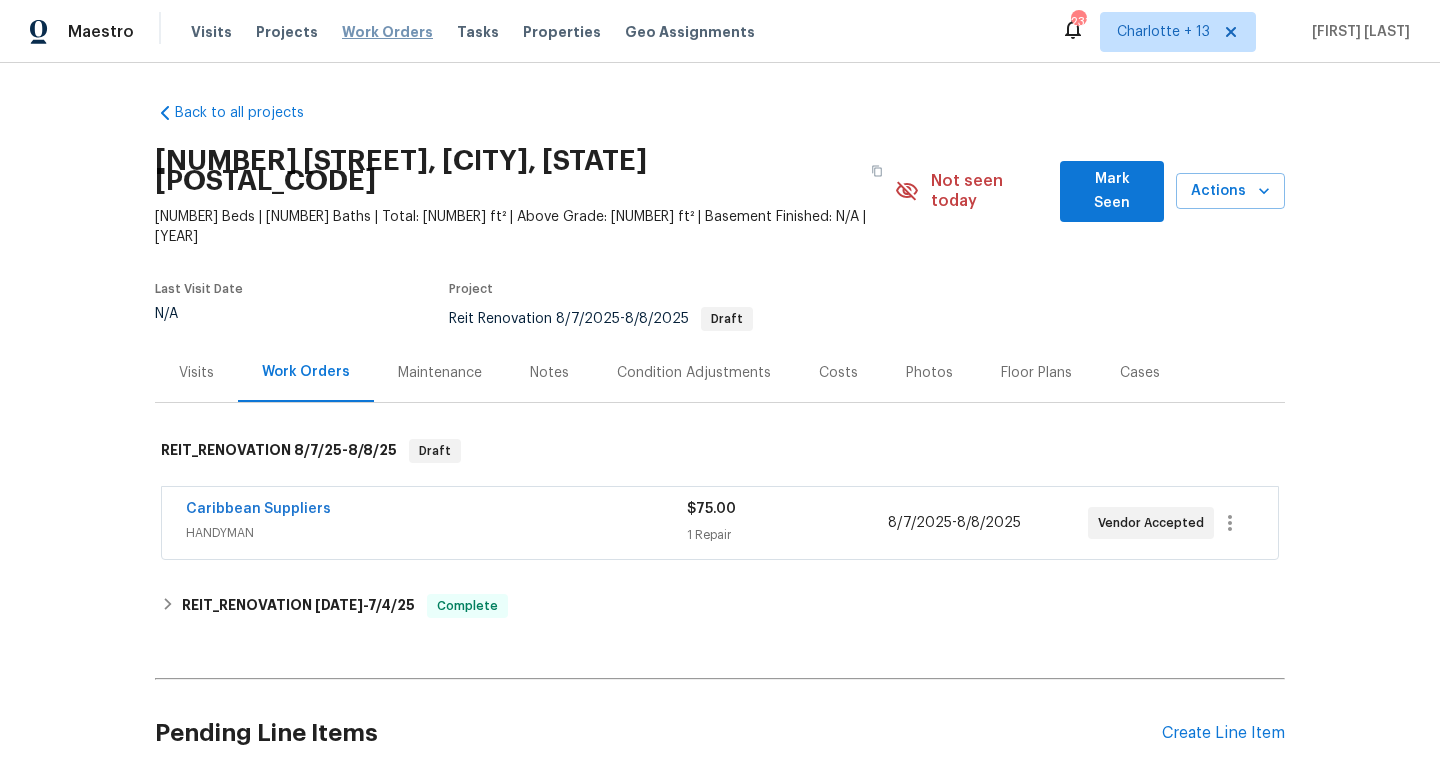 click on "Work Orders" at bounding box center (387, 32) 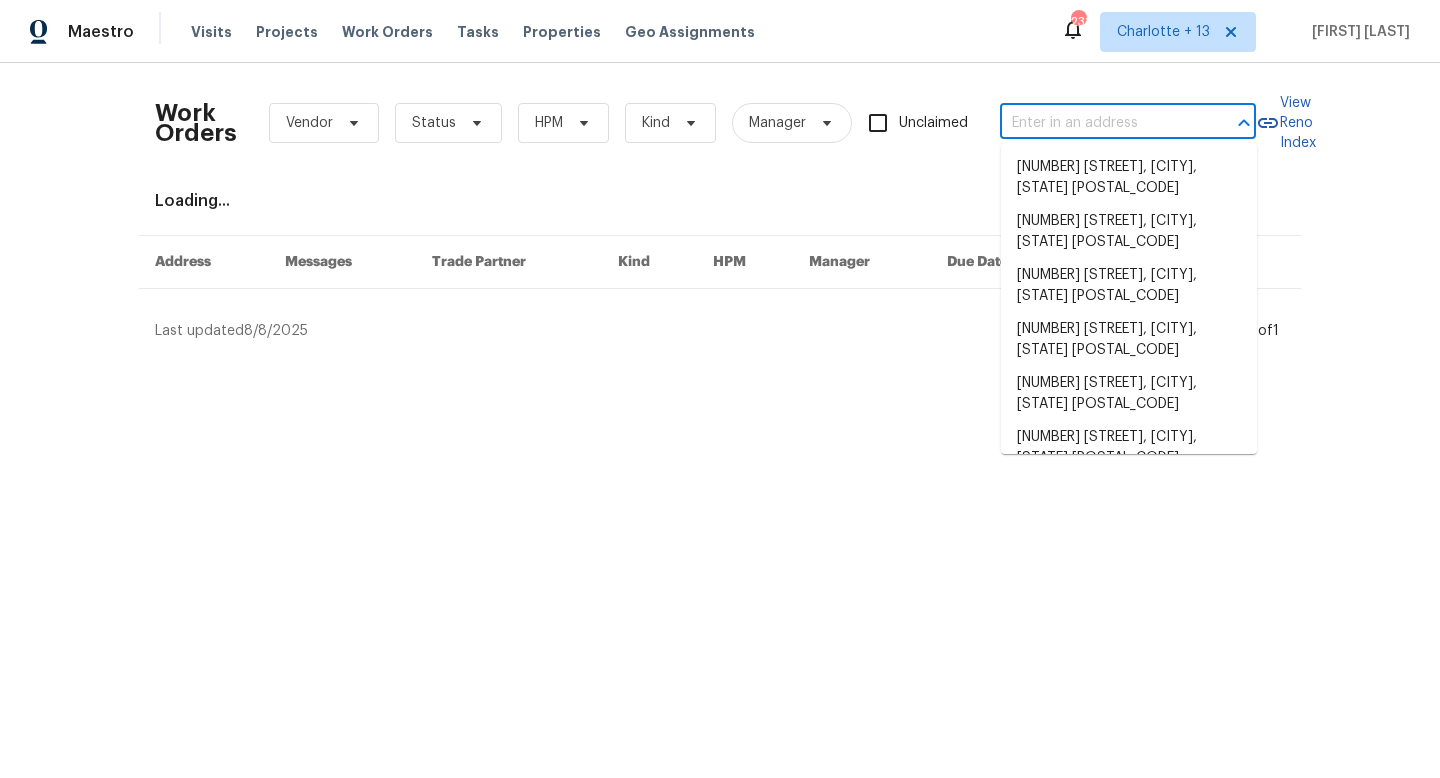click at bounding box center [1100, 123] 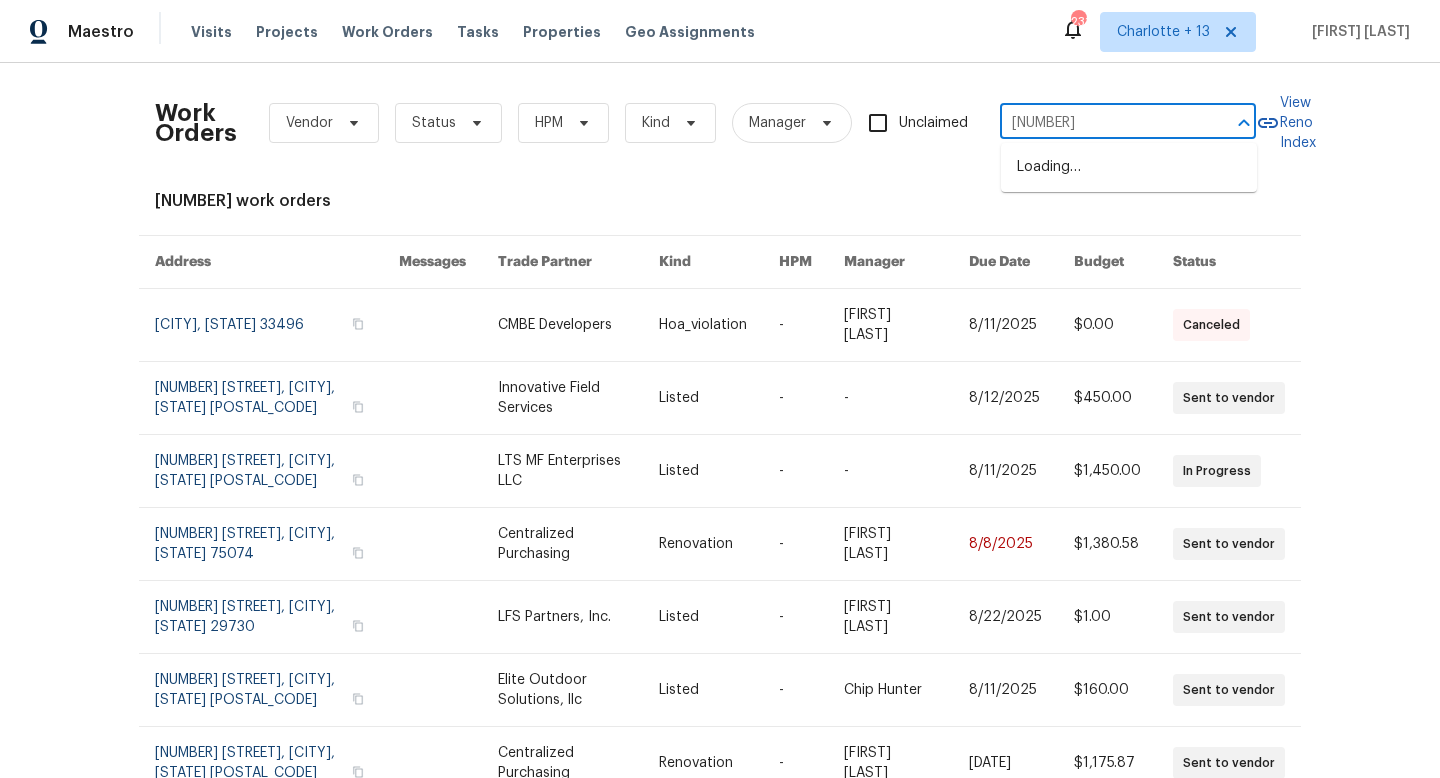 type on "[NUMBER] [LETTER]" 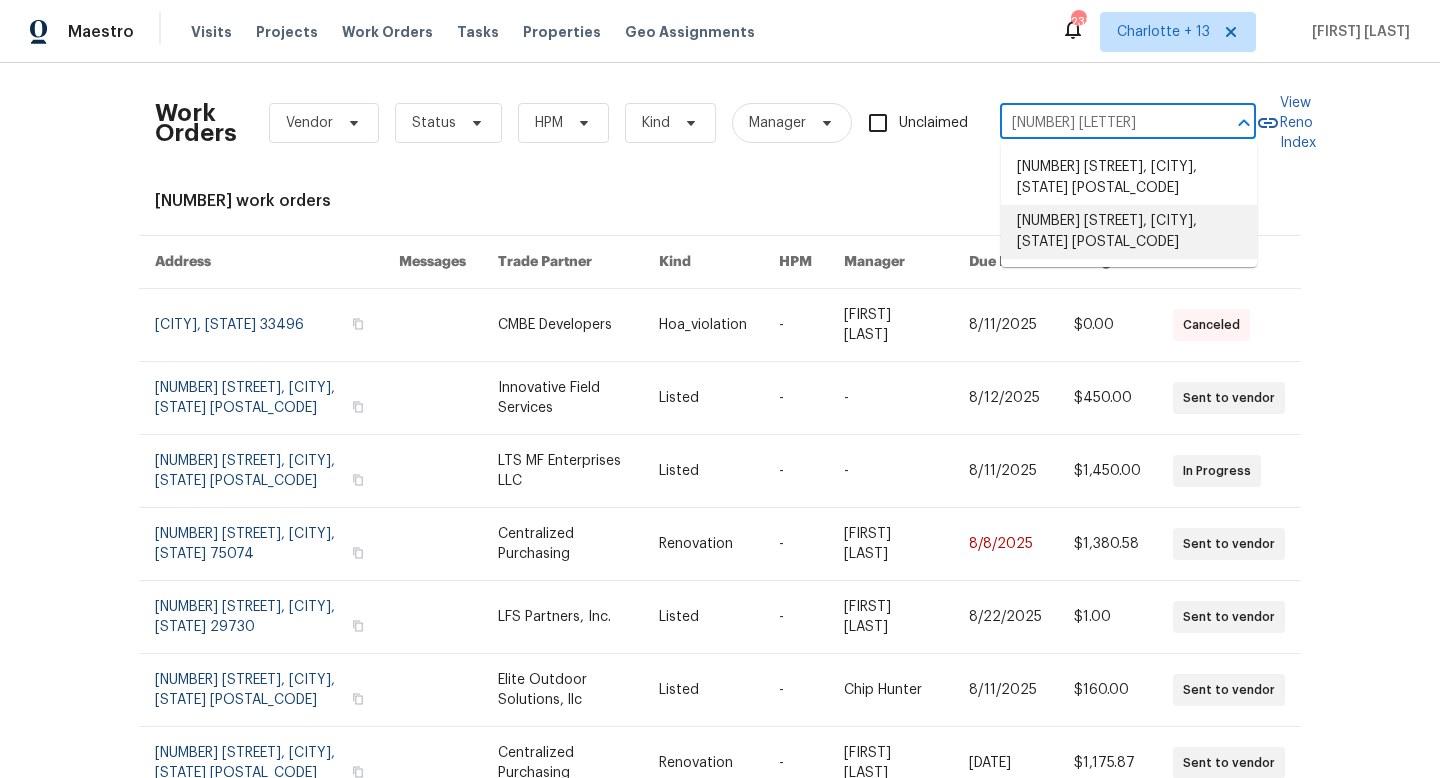 click on "[NUMBER] [STREET], [CITY], [STATE] [POSTAL_CODE]" at bounding box center (1129, 232) 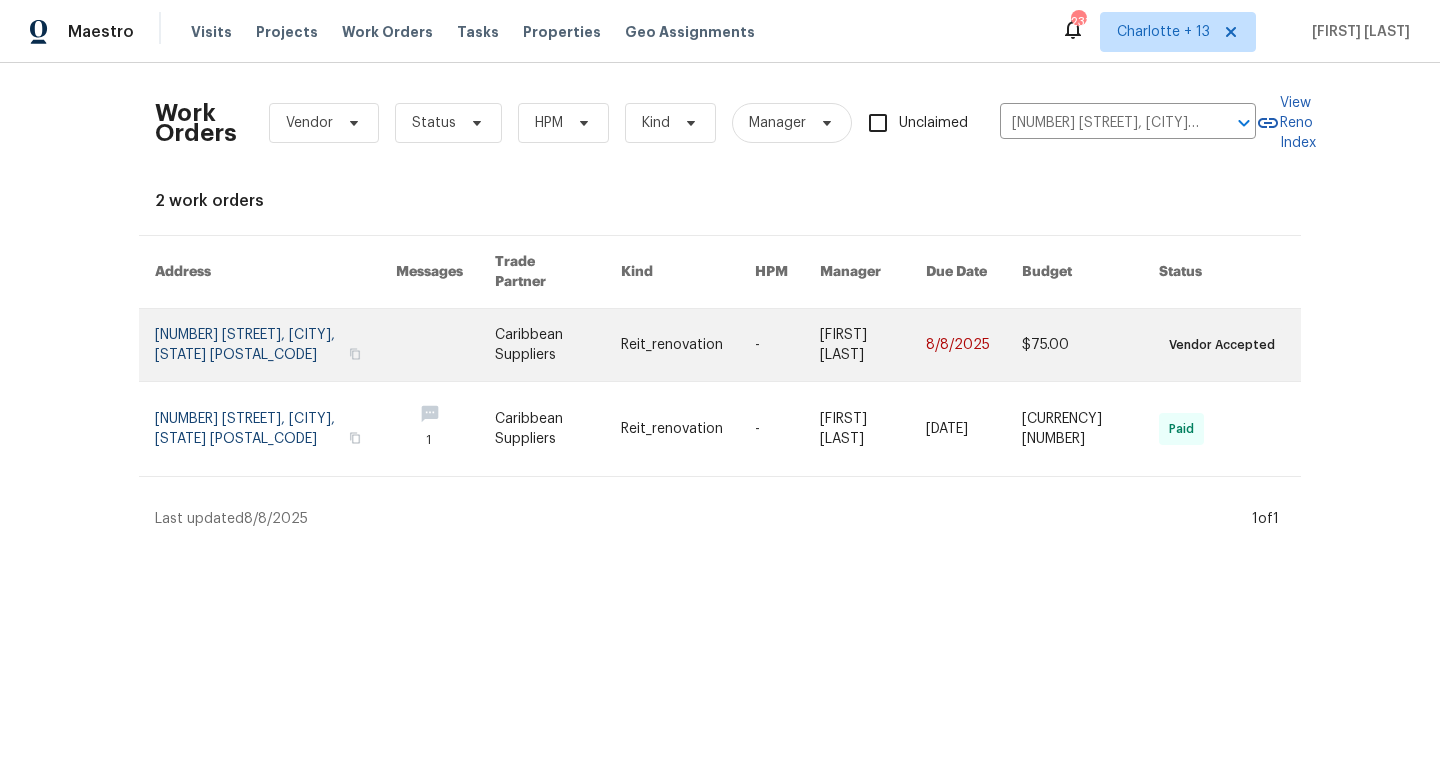 click on "8/8/2025" at bounding box center [958, 345] 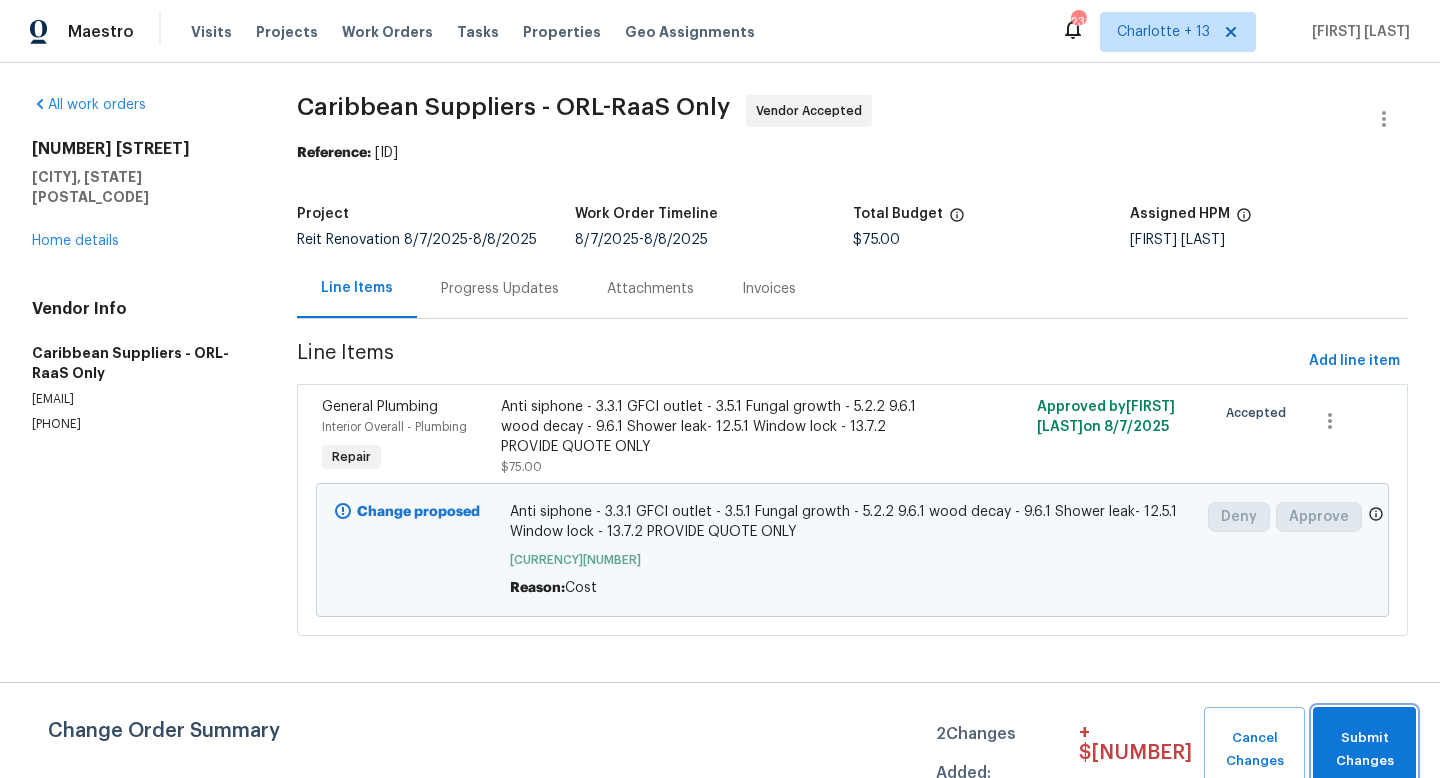 click on "Submit Changes" at bounding box center [1364, 750] 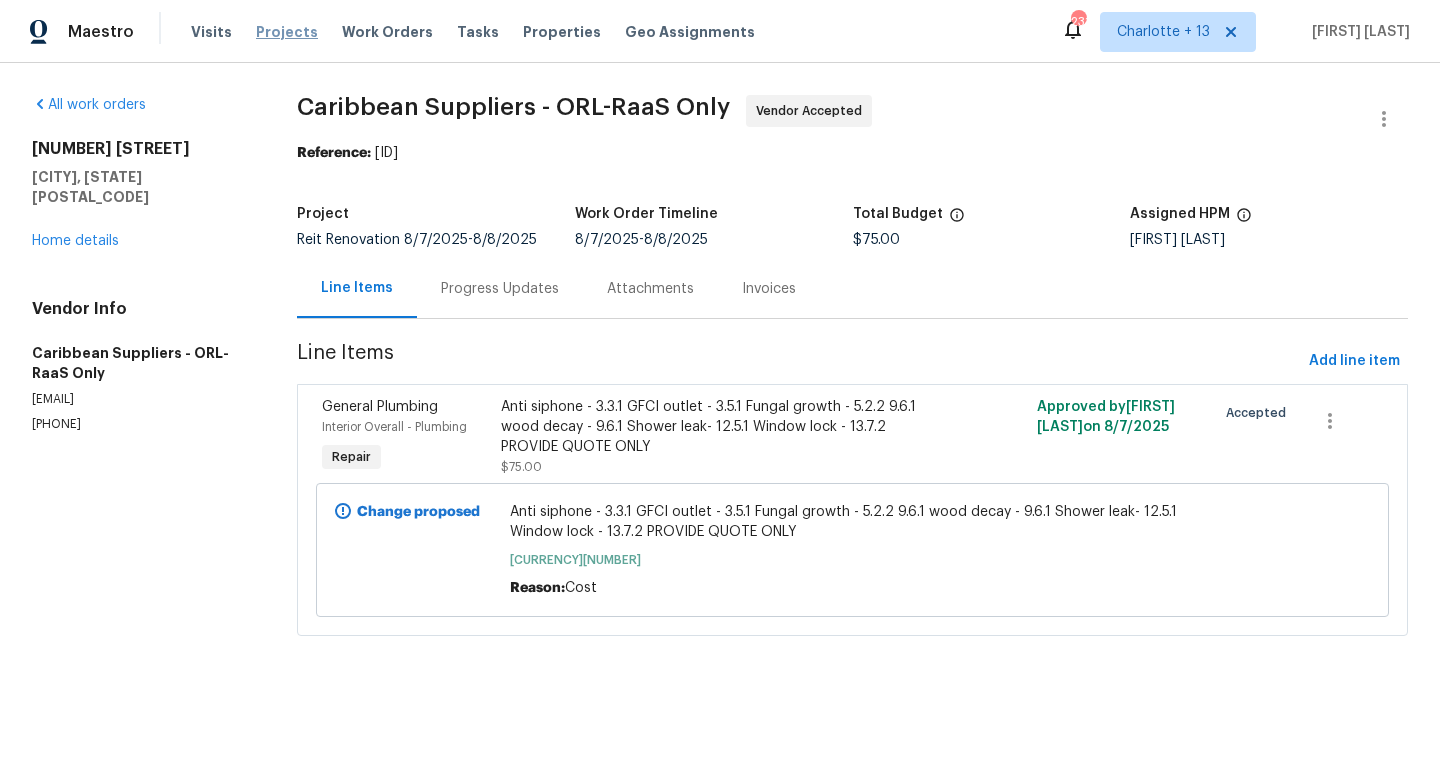 click on "Projects" at bounding box center [287, 32] 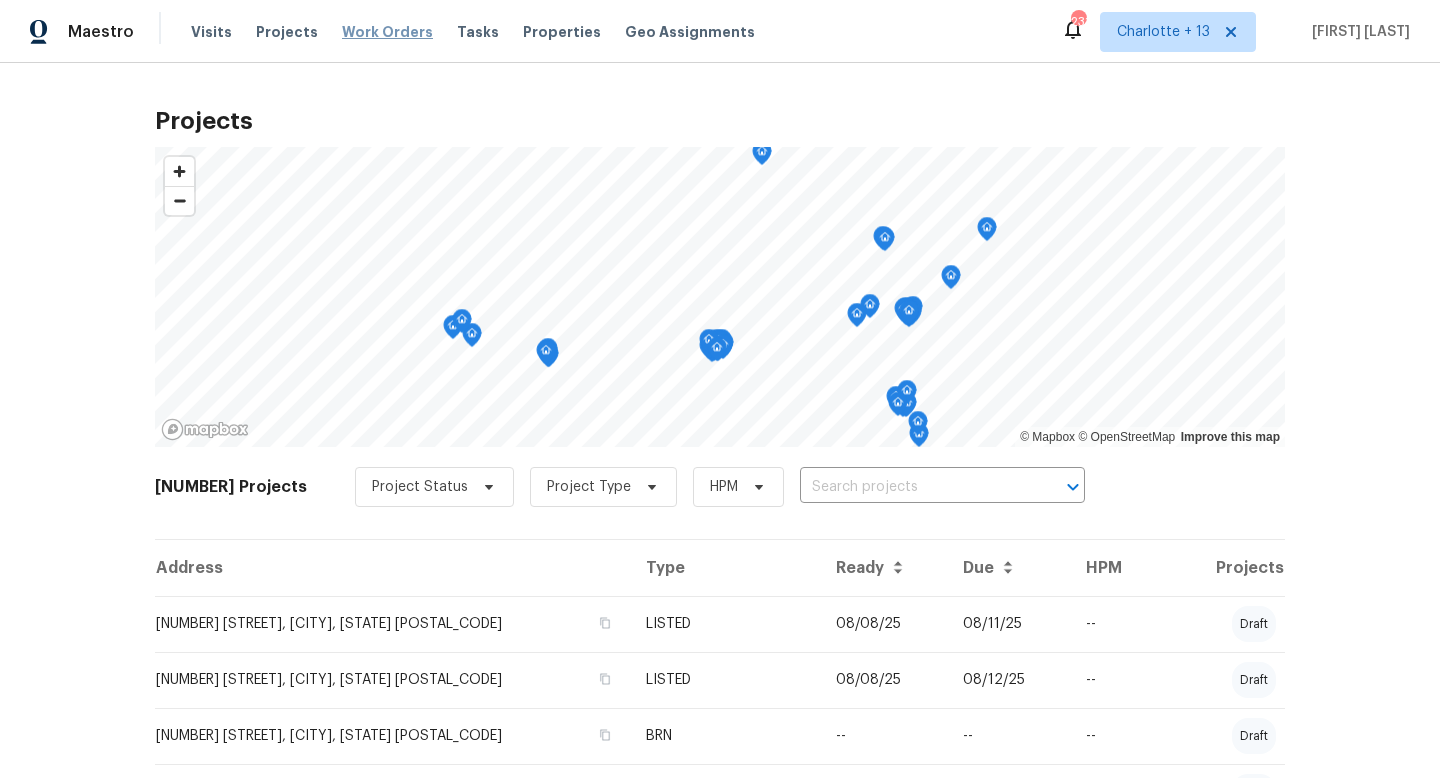 click on "Work Orders" at bounding box center (387, 32) 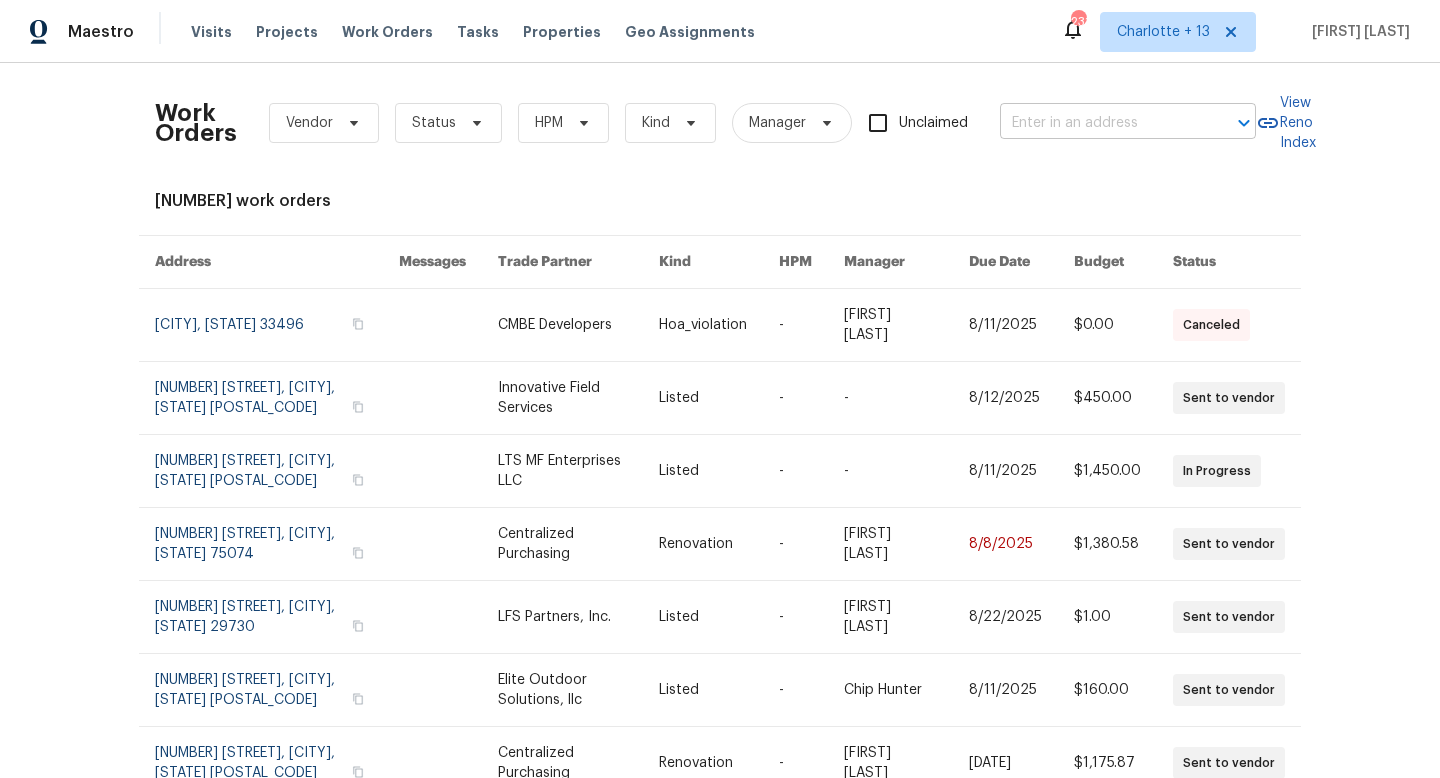 click at bounding box center (1100, 123) 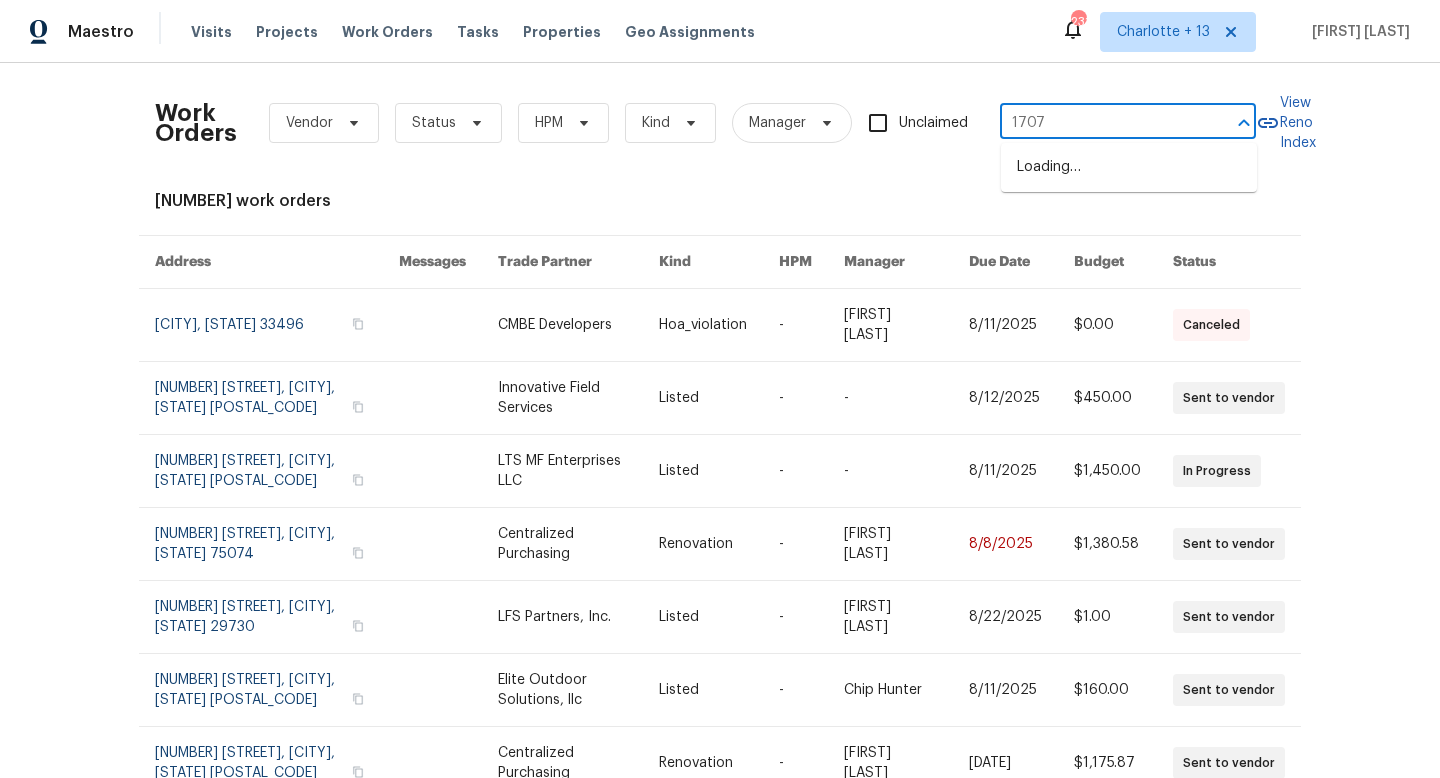 type on "1707 g" 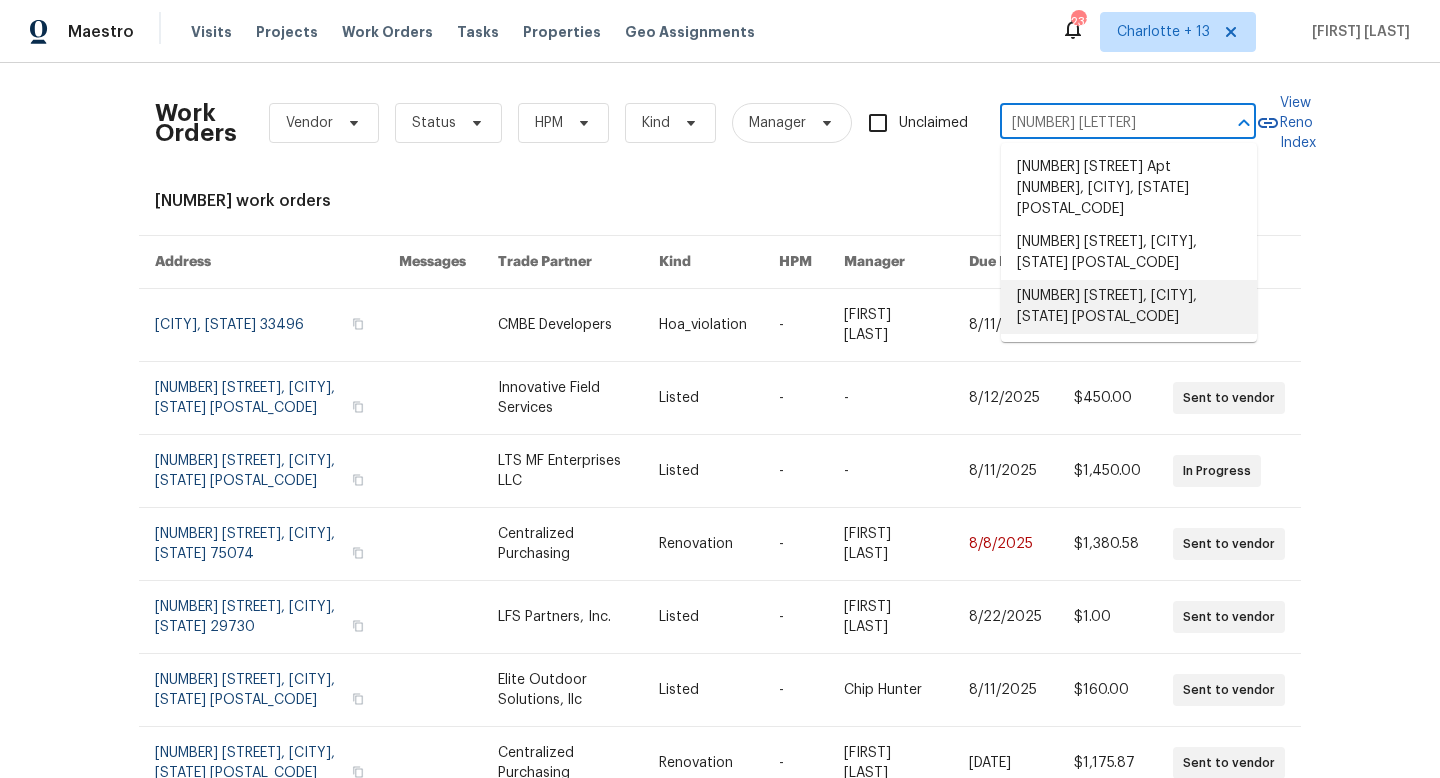 click on "1707 Gammon Ln, Orlando, FL 32811" at bounding box center [1129, 307] 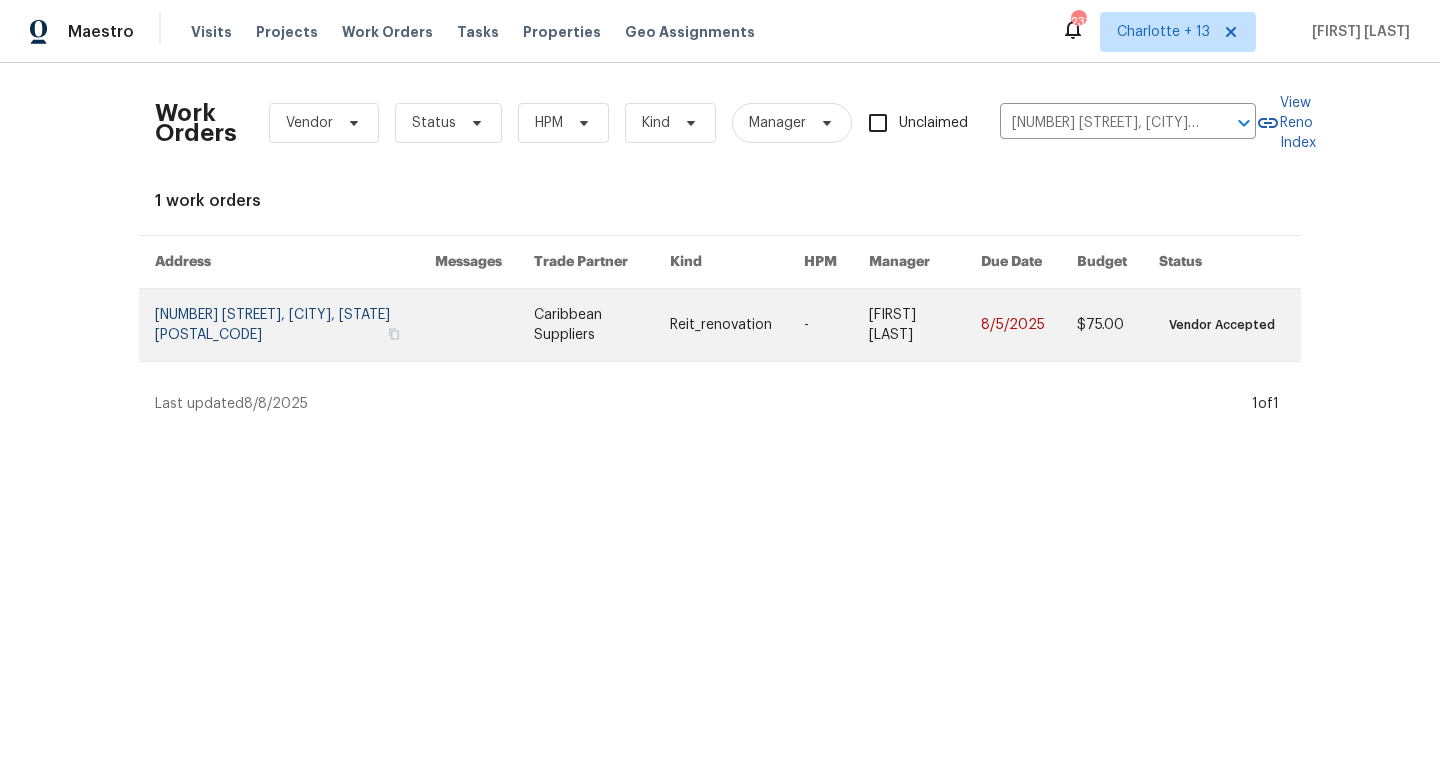 click at bounding box center [836, 325] 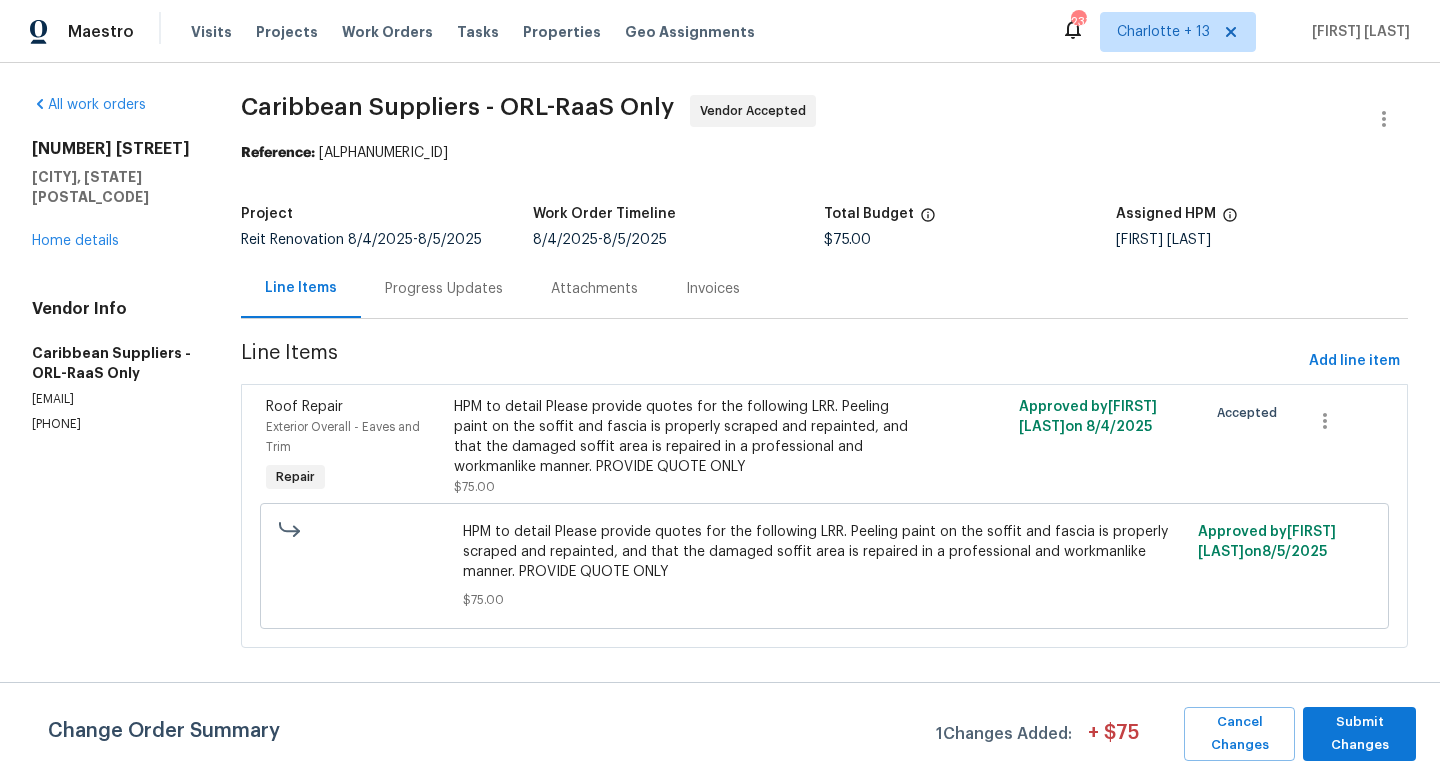 click on "HPM to detail
Please provide quotes for the following LRR.
Peeling paint on the soffit and fascia is properly scraped and repainted, and that the damaged soffit area is repaired in a professional and workmanlike manner.
PROVIDE QUOTE ONLY" at bounding box center [683, 437] 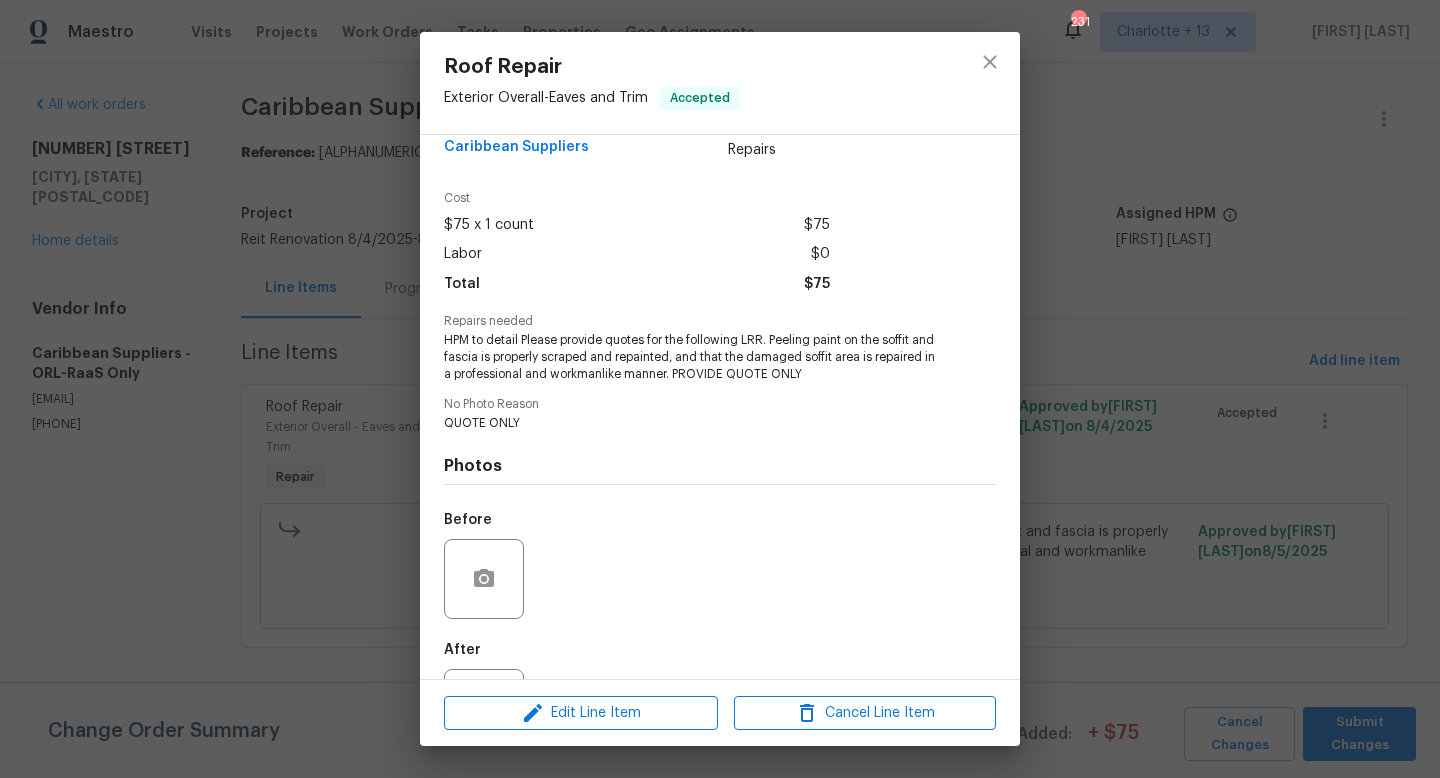 scroll, scrollTop: 55, scrollLeft: 0, axis: vertical 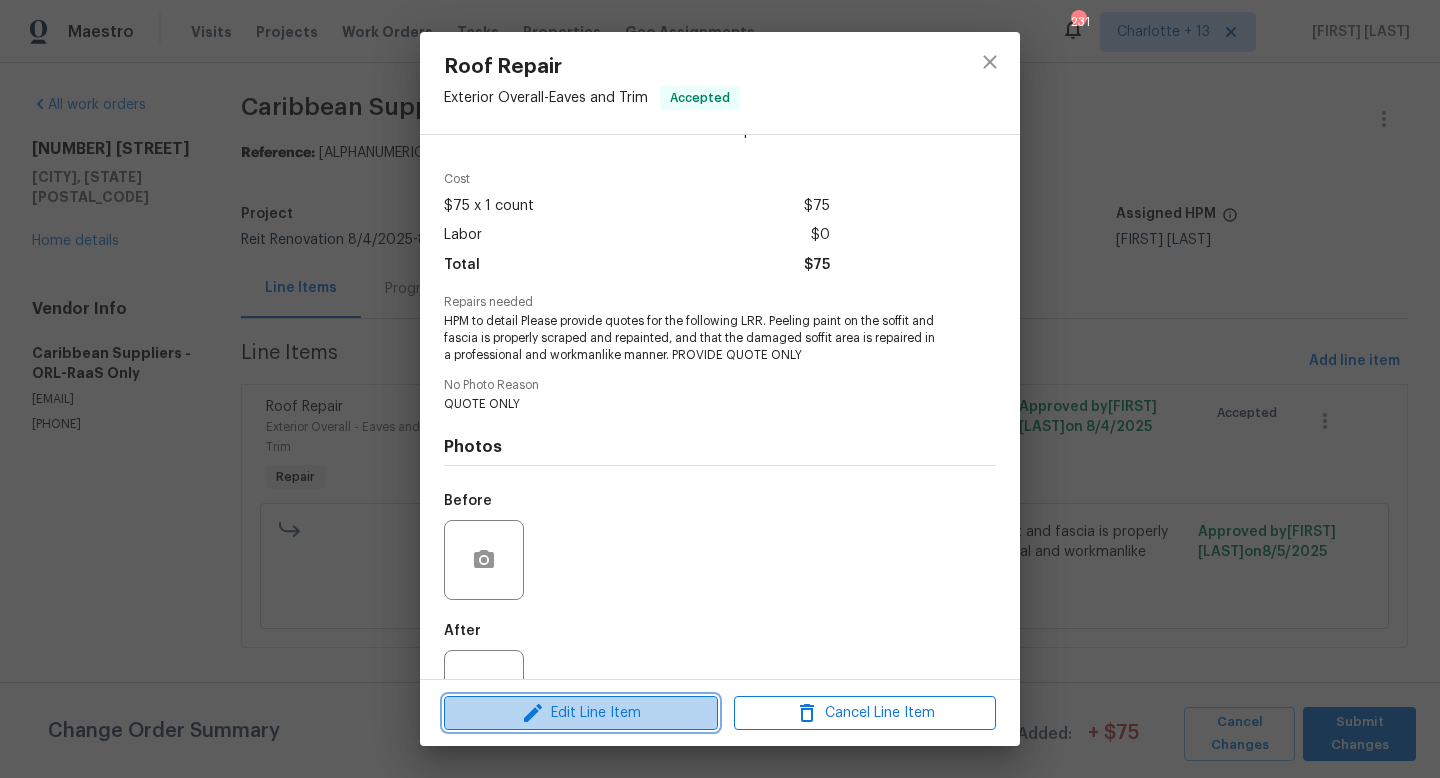 click on "Edit Line Item" at bounding box center (581, 713) 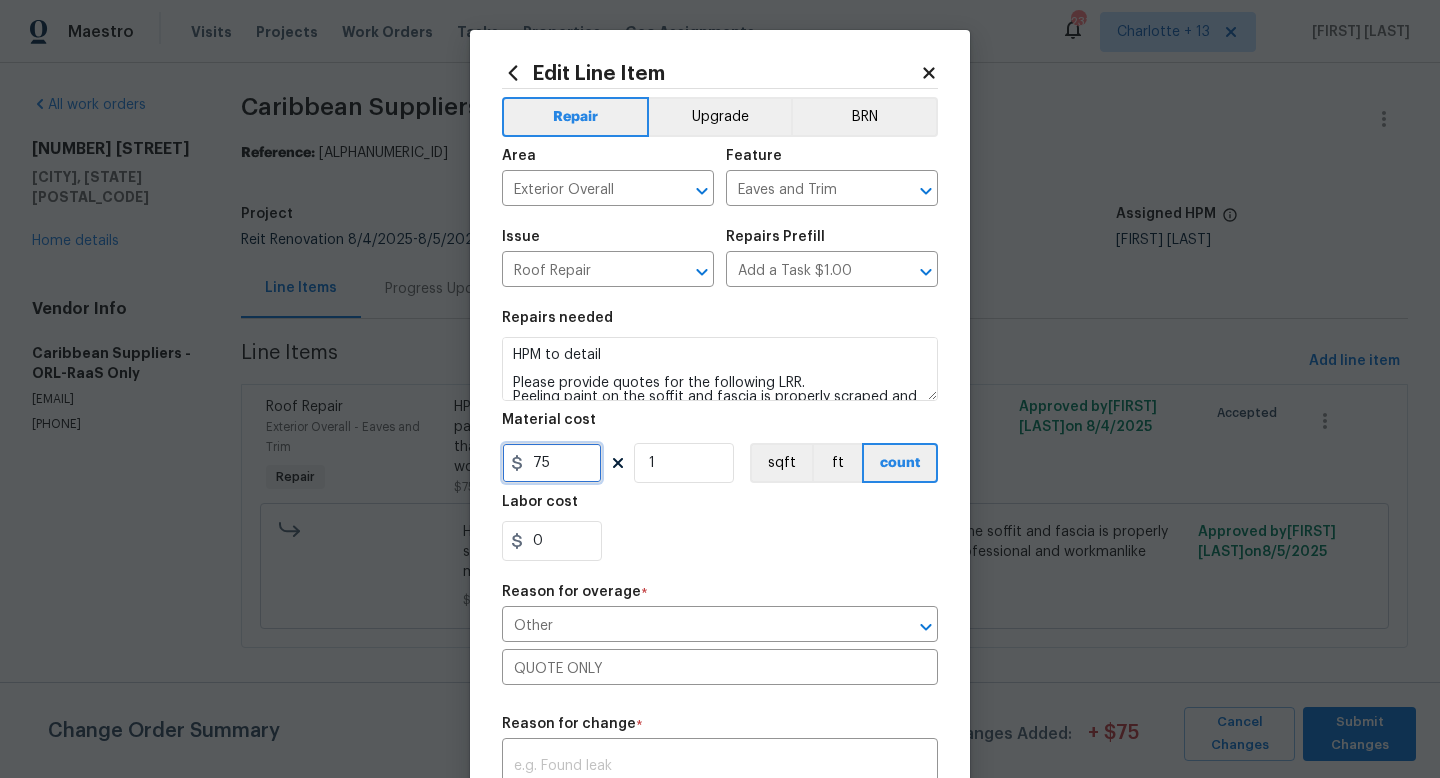 click on "75" at bounding box center (552, 463) 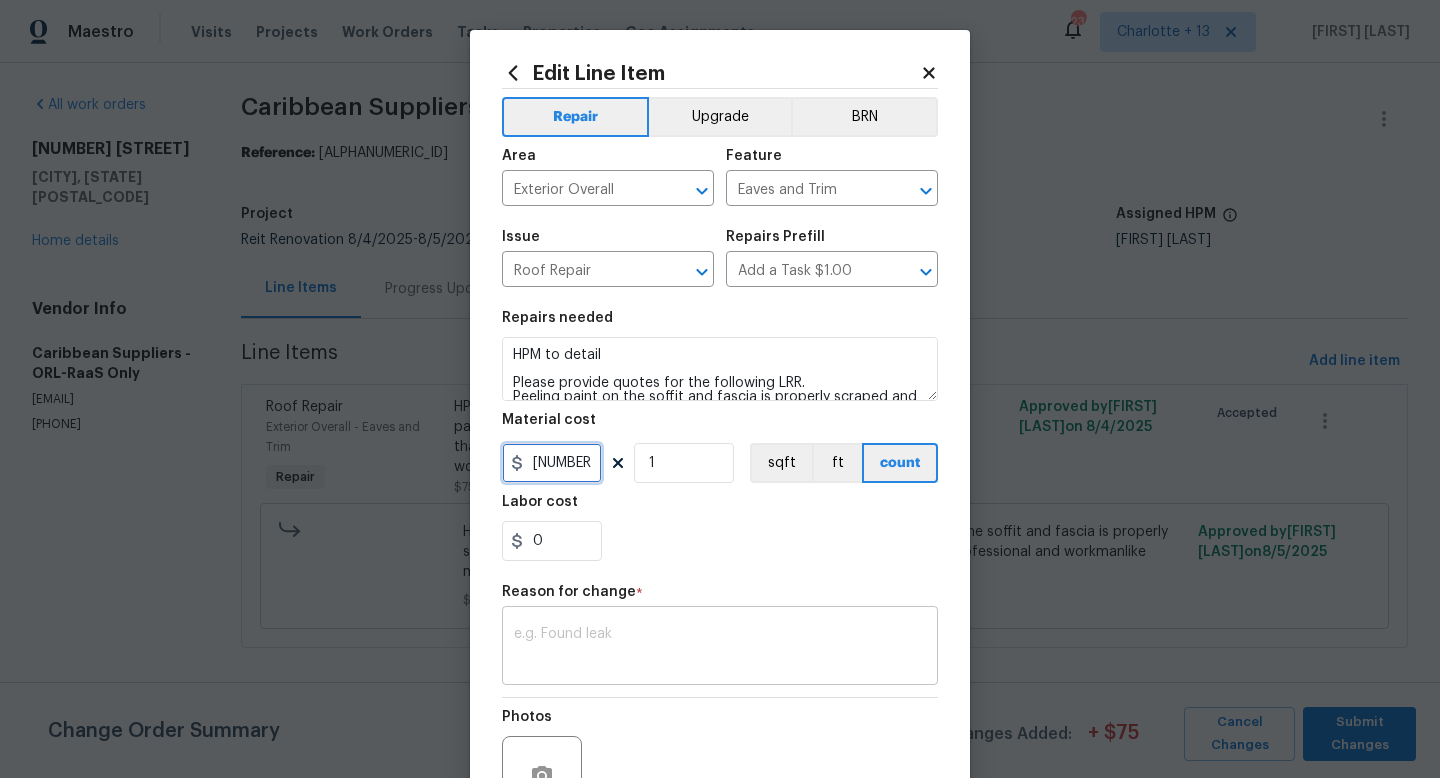 type on "1520" 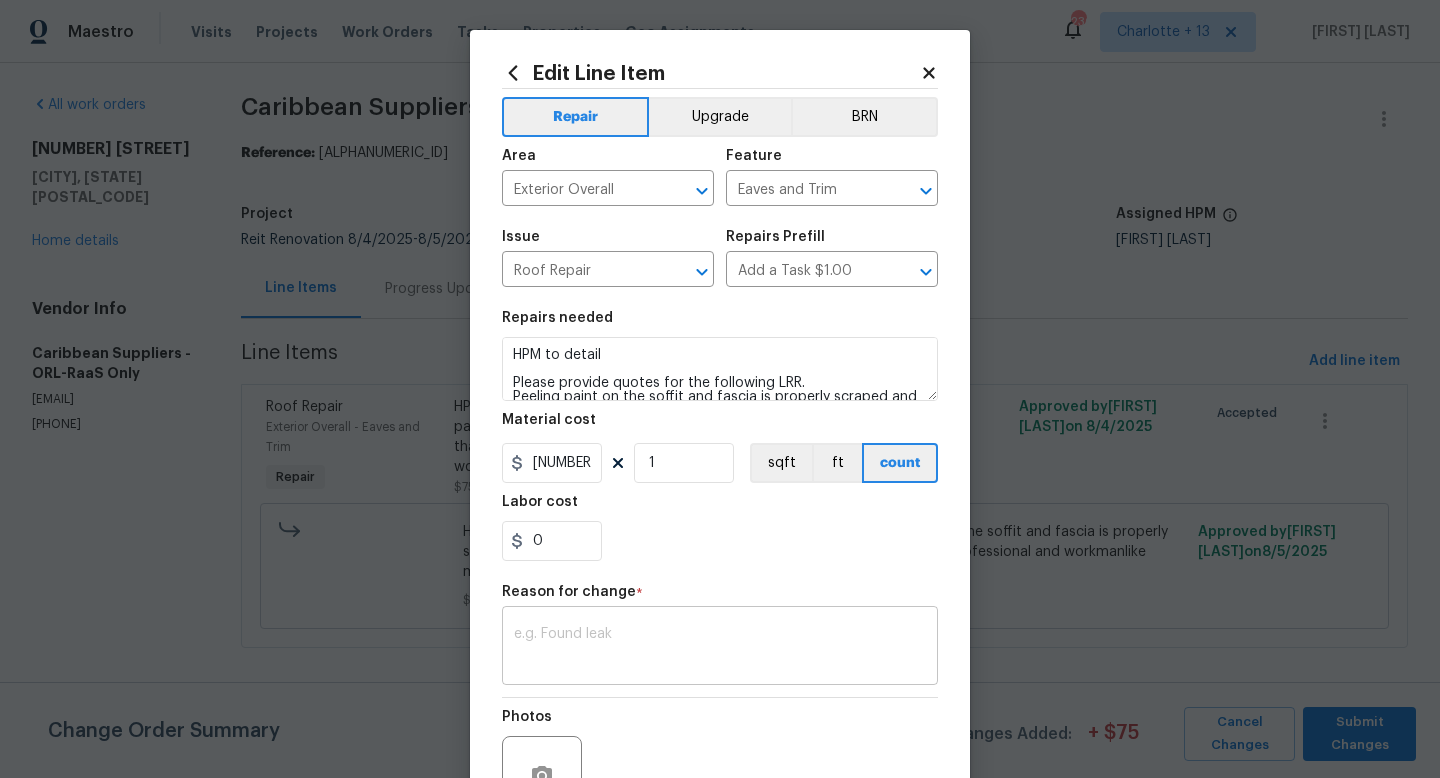 click on "Repair Upgrade BRN Area Exterior Overall ​ Feature Eaves and Trim ​ Issue Roof Repair ​ Repairs Prefill Add a Task $1.00 ​ Repairs needed HPM to detail
Please provide quotes for the following LRR.
Peeling paint on the soffit and fascia is properly scraped and repainted, and that the damaged soffit area is repaired in a professional and workmanlike manner.
PROVIDE QUOTE ONLY Material cost 1520 1 sqft ft count Labor cost 0 Reason for change * x ​ Photos Create without photos" at bounding box center (720, 477) 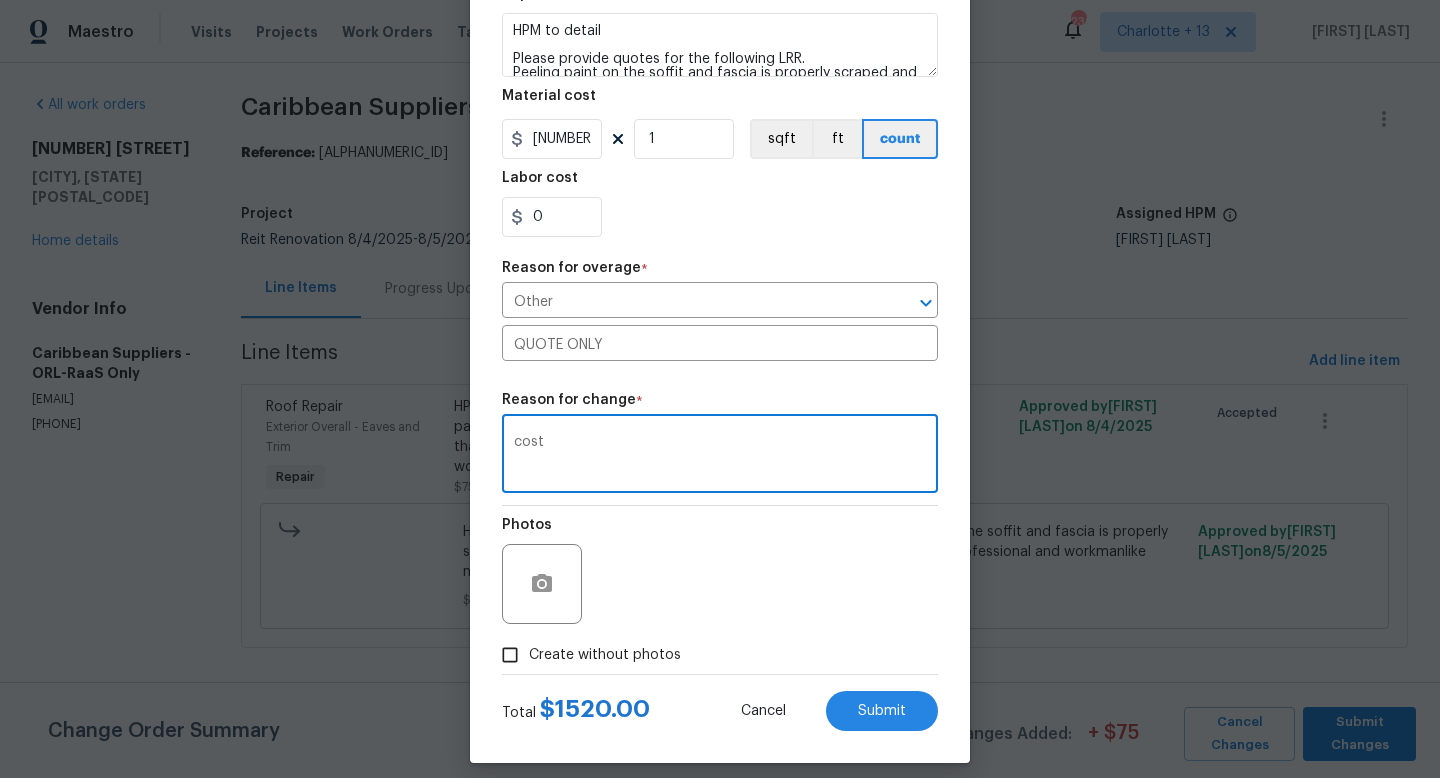 scroll, scrollTop: 329, scrollLeft: 0, axis: vertical 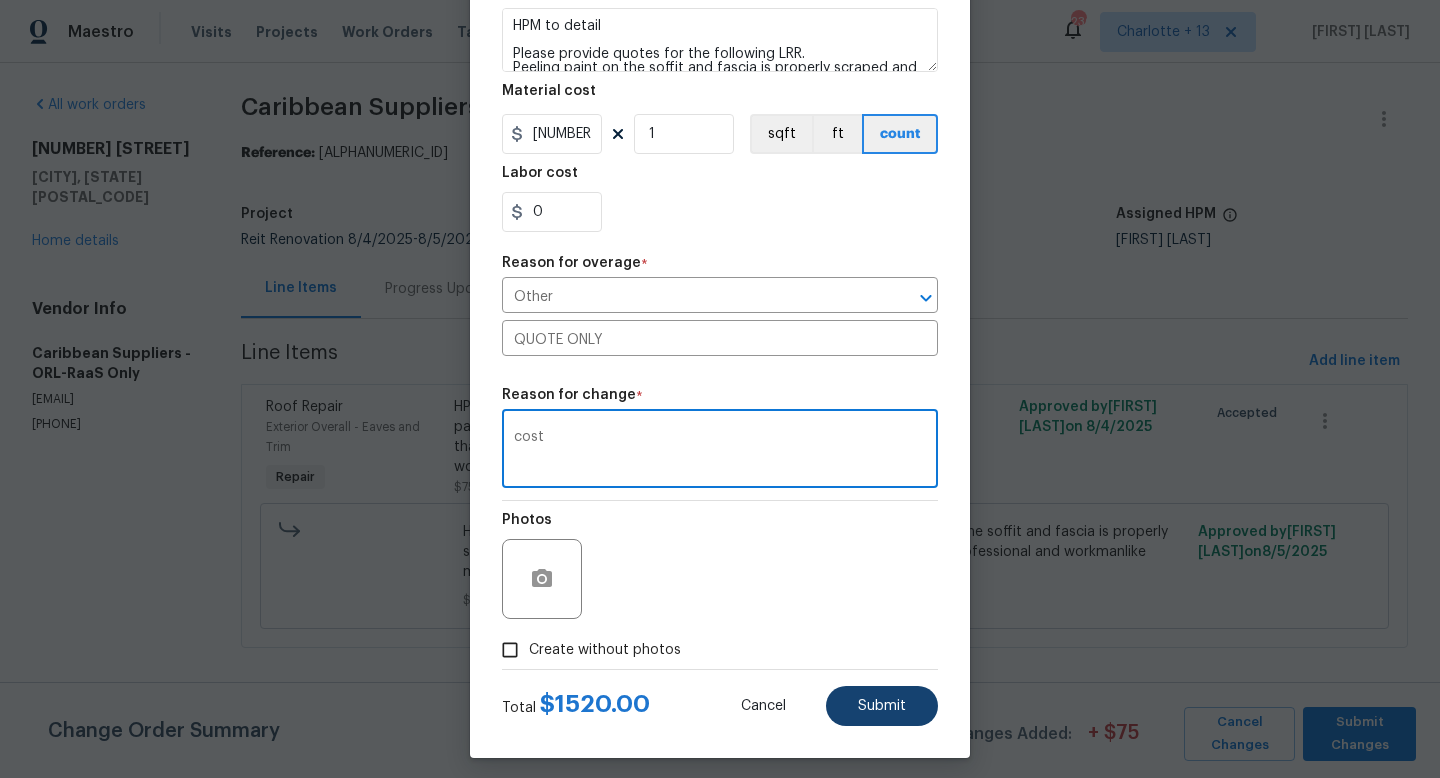 type on "cost" 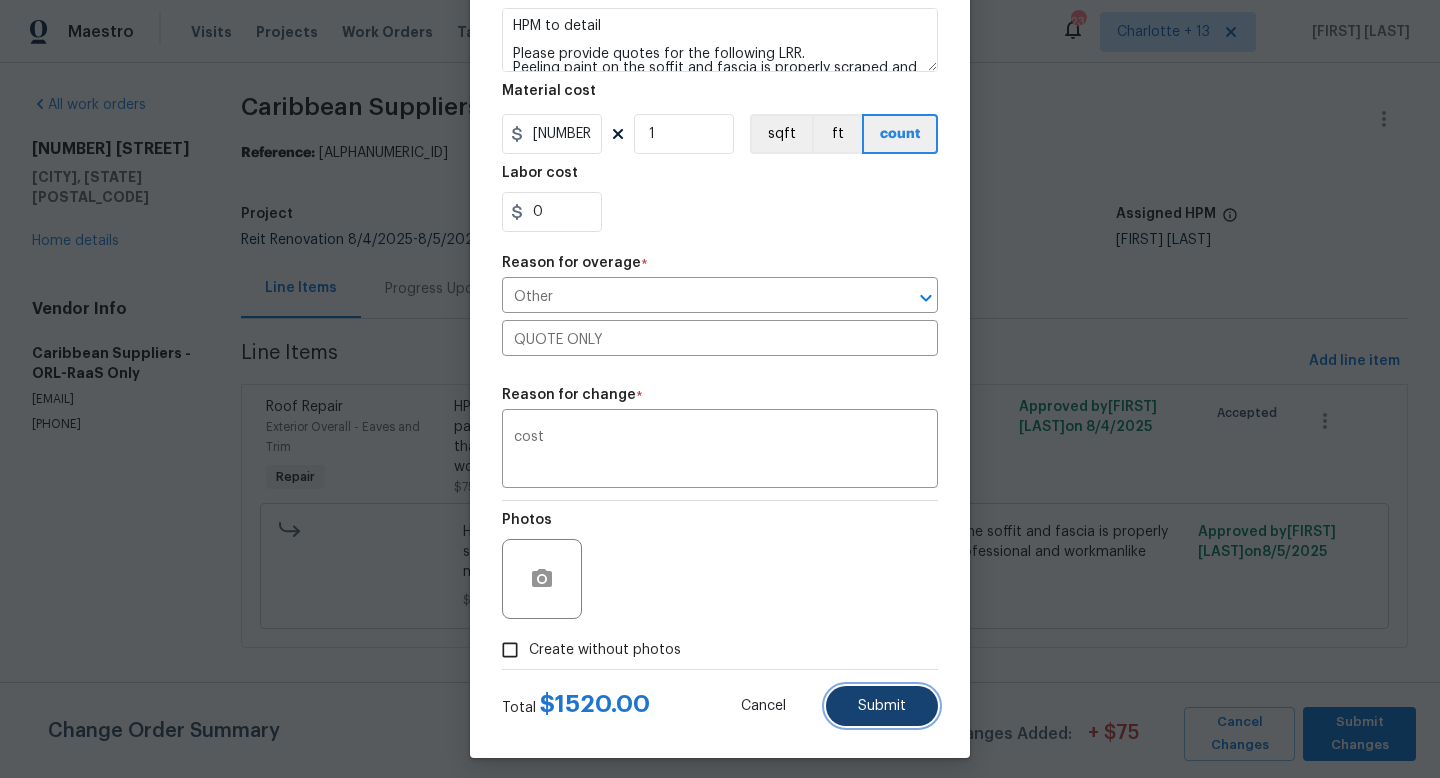 click on "Submit" at bounding box center [882, 706] 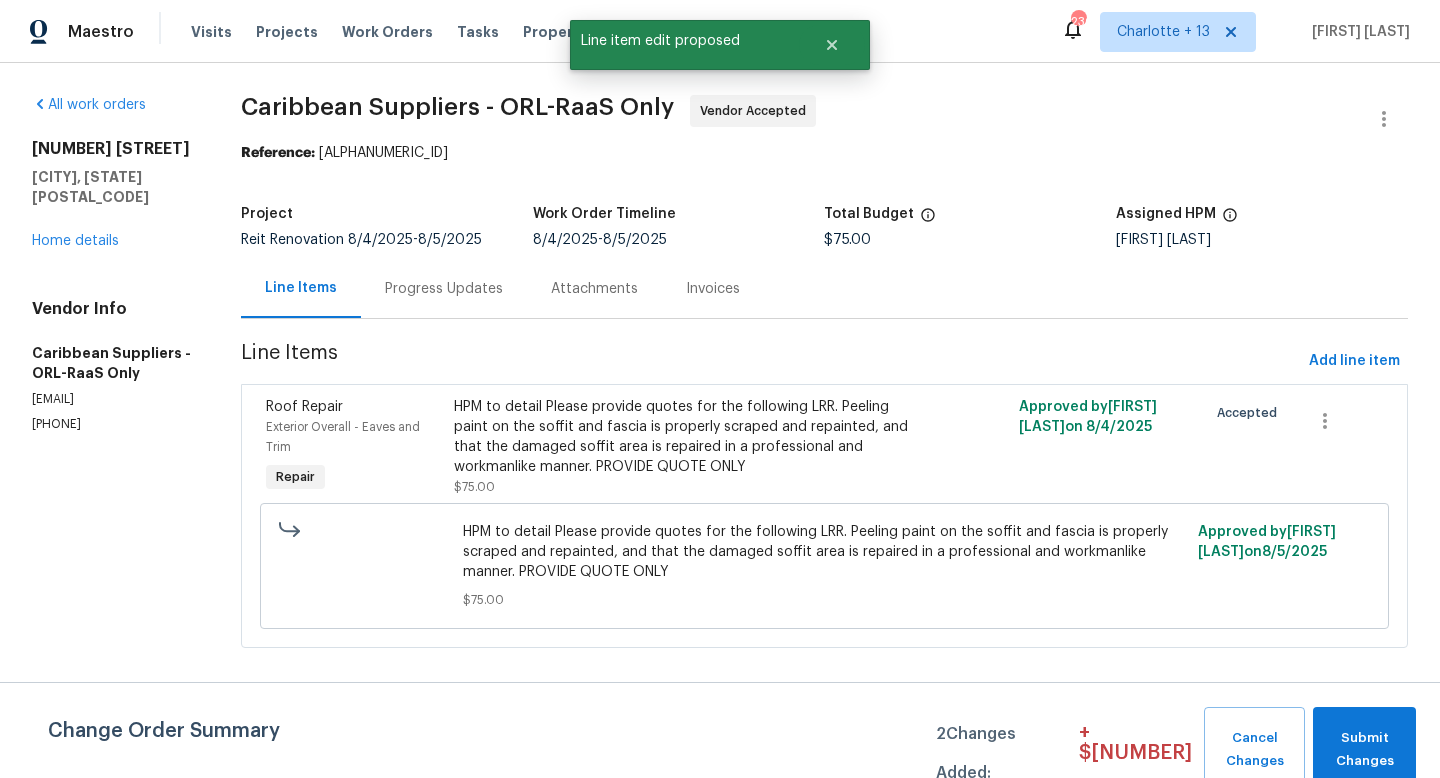 scroll, scrollTop: 0, scrollLeft: 0, axis: both 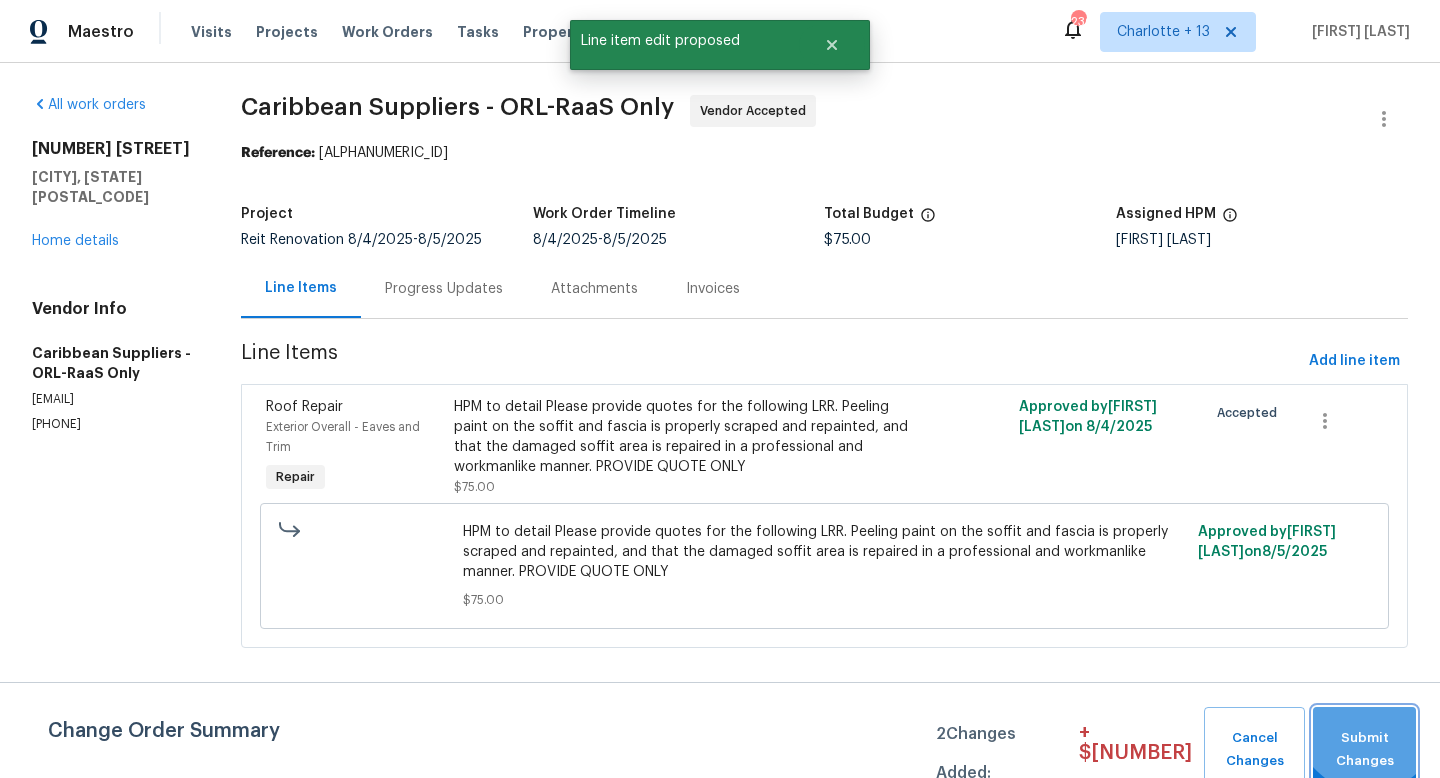 click on "Submit Changes" at bounding box center [1364, 750] 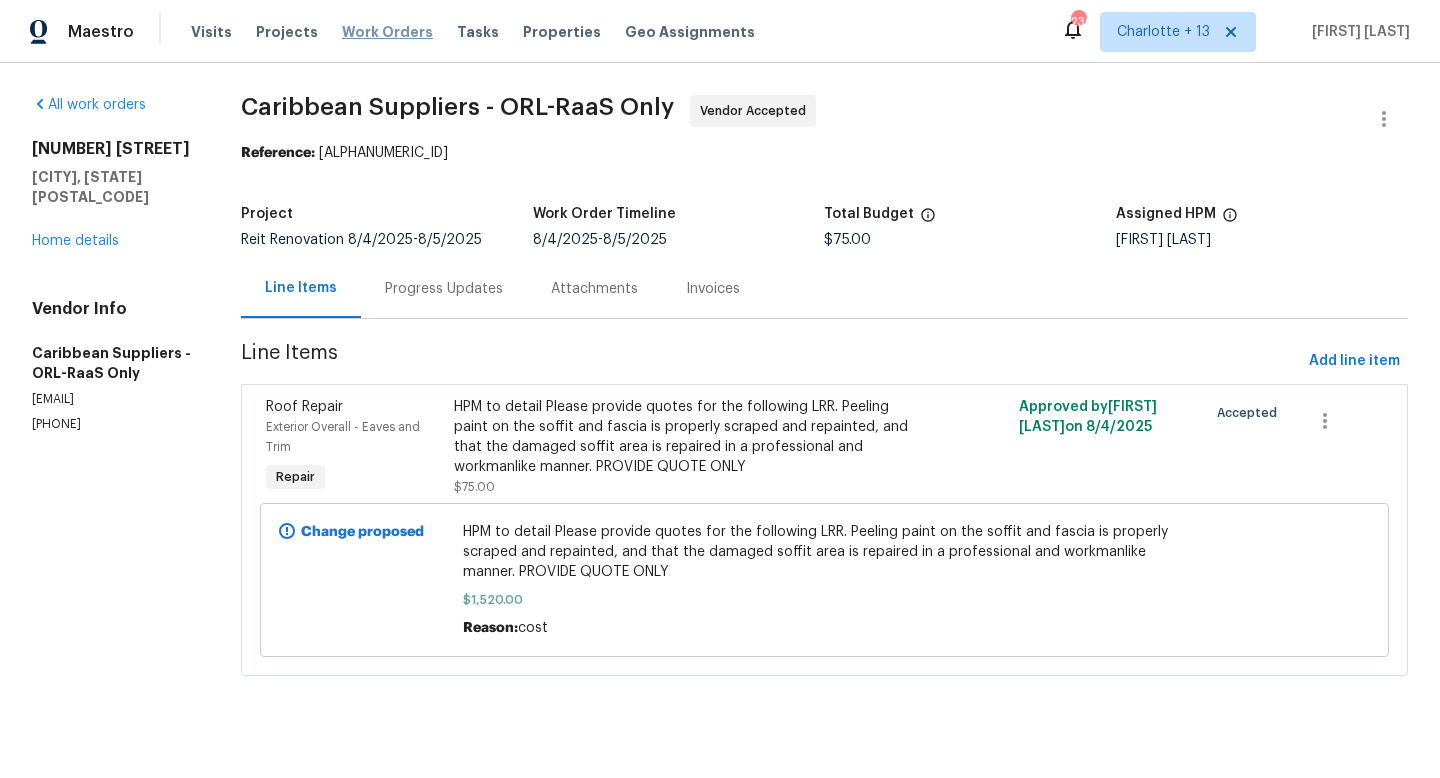 click on "Work Orders" at bounding box center [387, 32] 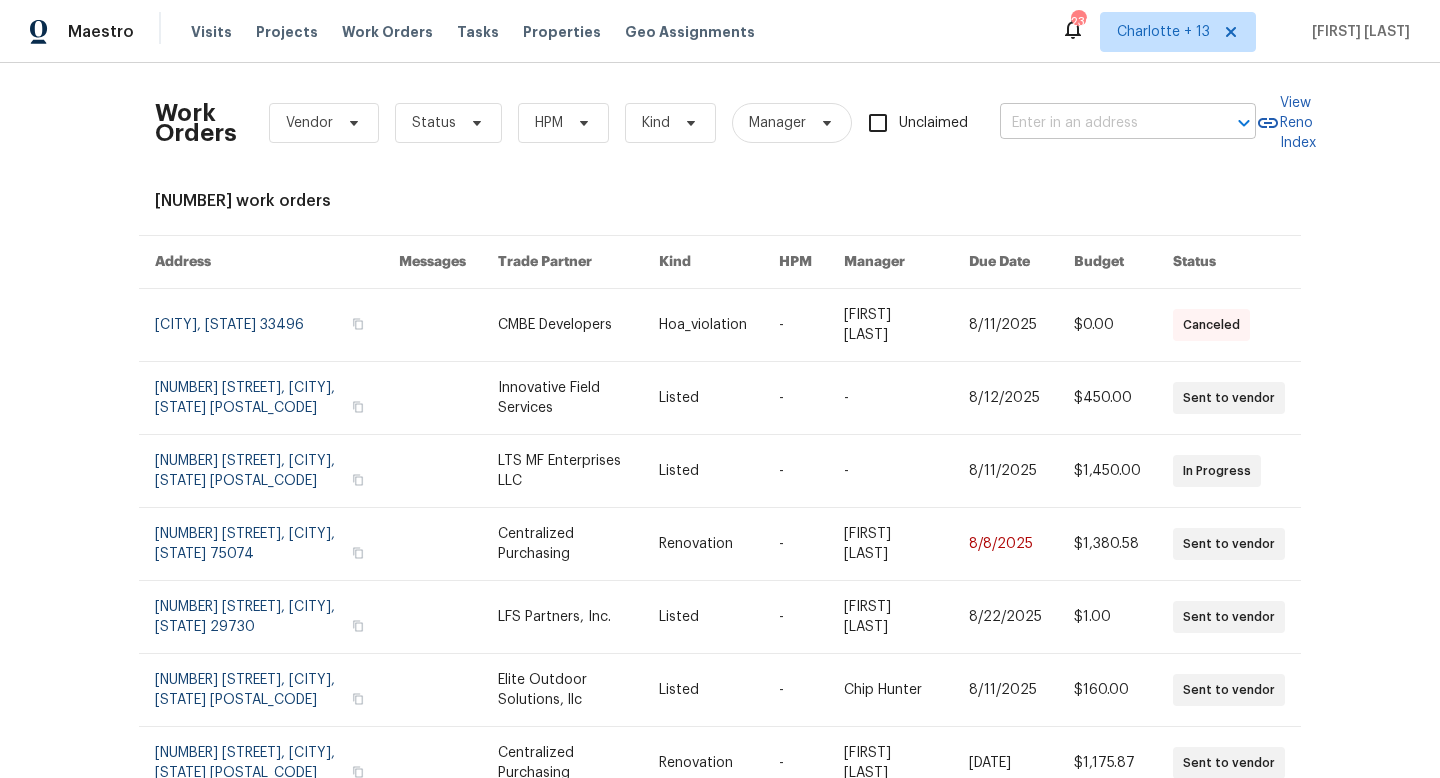 click at bounding box center (1100, 123) 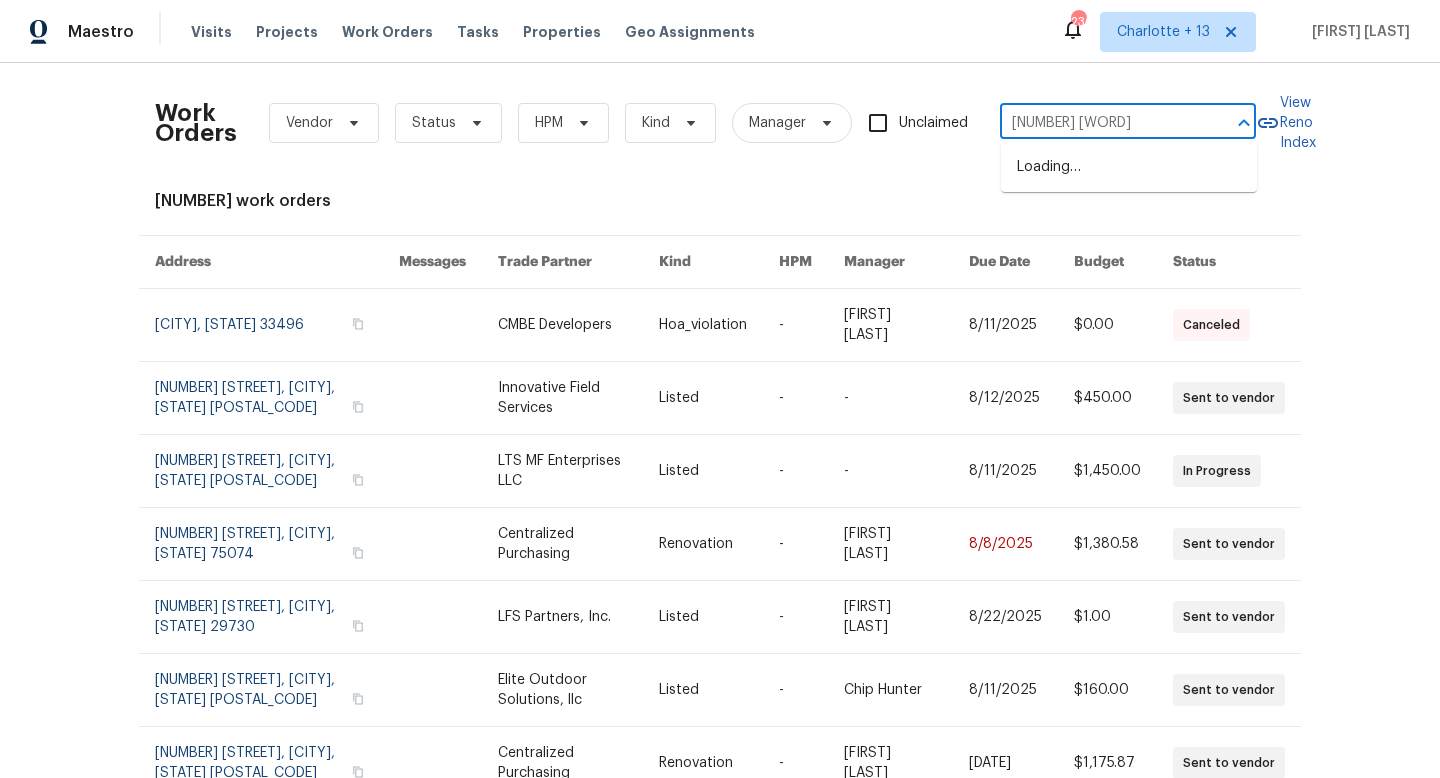 type on "1300 mer" 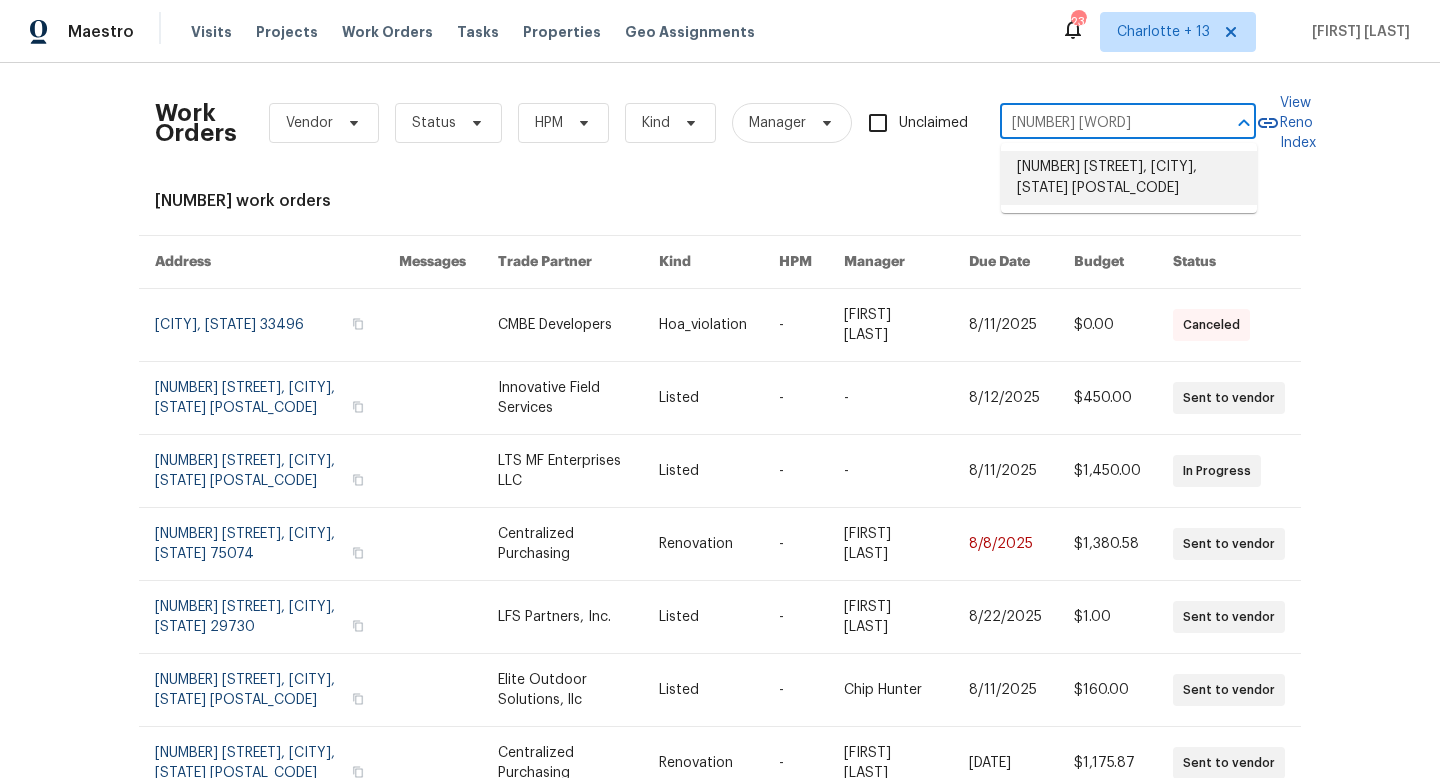 click on "1300 Mercy Dr, Orlando, FL 32808" at bounding box center (1129, 178) 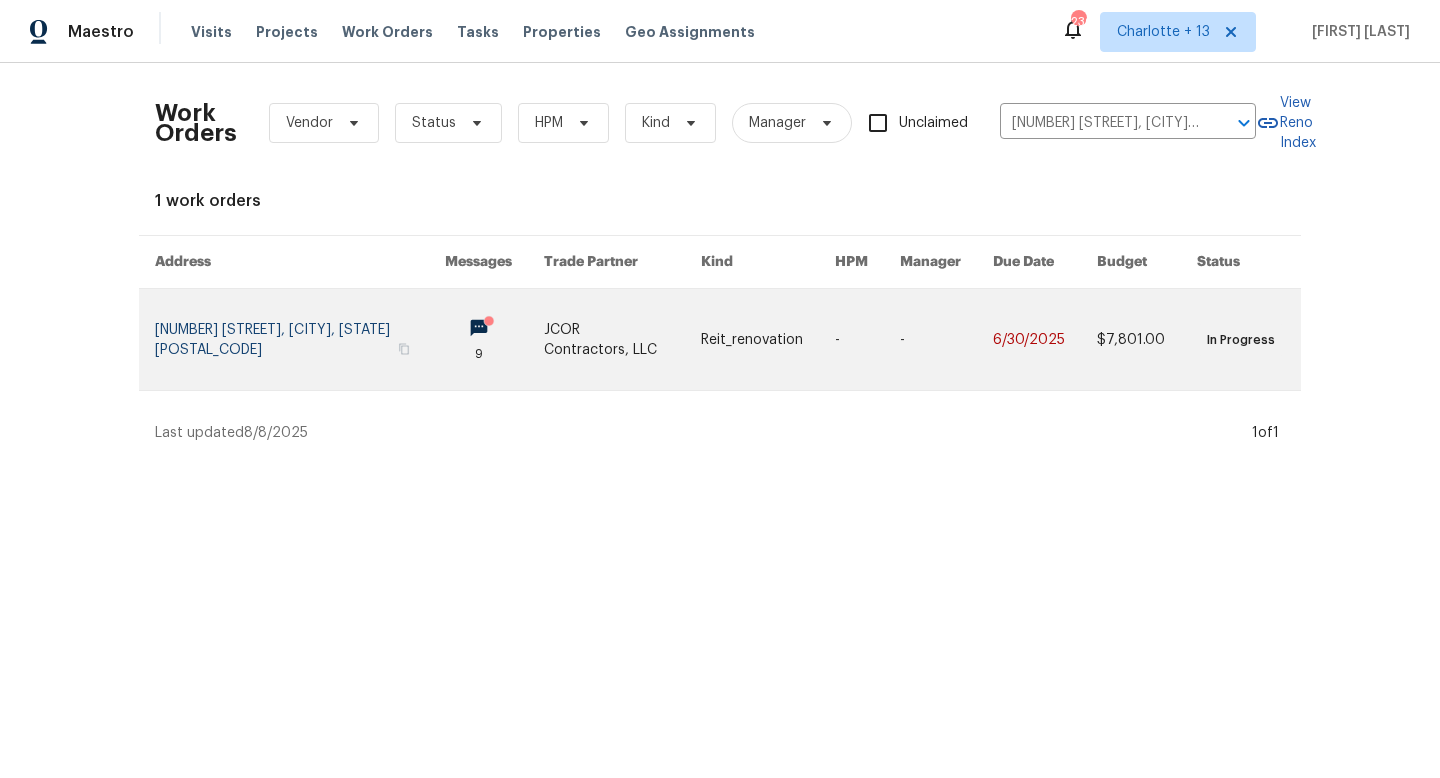 click at bounding box center (946, 339) 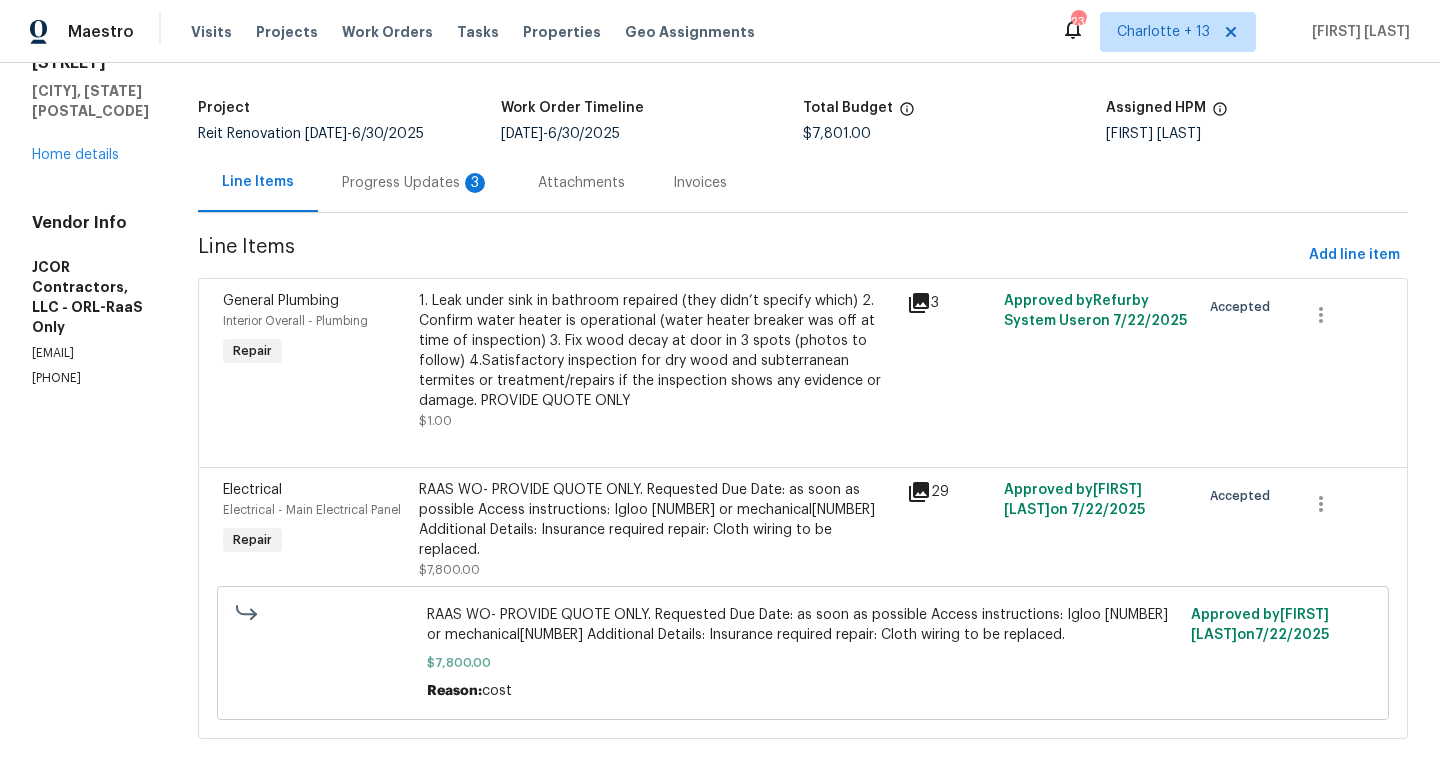 scroll, scrollTop: 124, scrollLeft: 0, axis: vertical 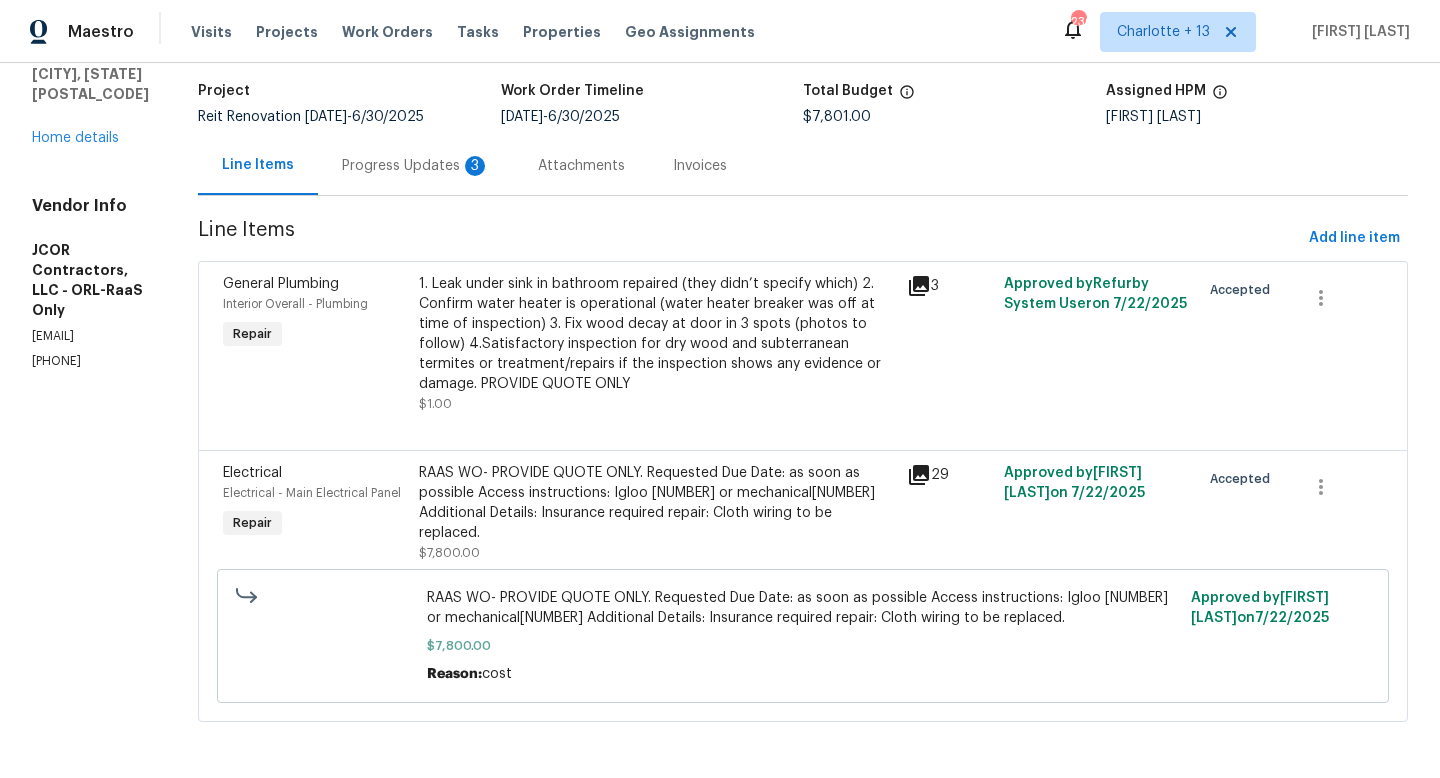 click on "1. Leak under sink in bathroom repaired (they didn’t specify which)
2. Confirm water heater is operational (water heater breaker was off at time of inspection)
3. Fix wood decay at door in 3 spots (photos to follow)
4.Satisfactory inspection for dry wood and subterranean termites or treatment/repairs if the inspection shows any evidence or damage.
PROVIDE QUOTE ONLY" at bounding box center [657, 334] 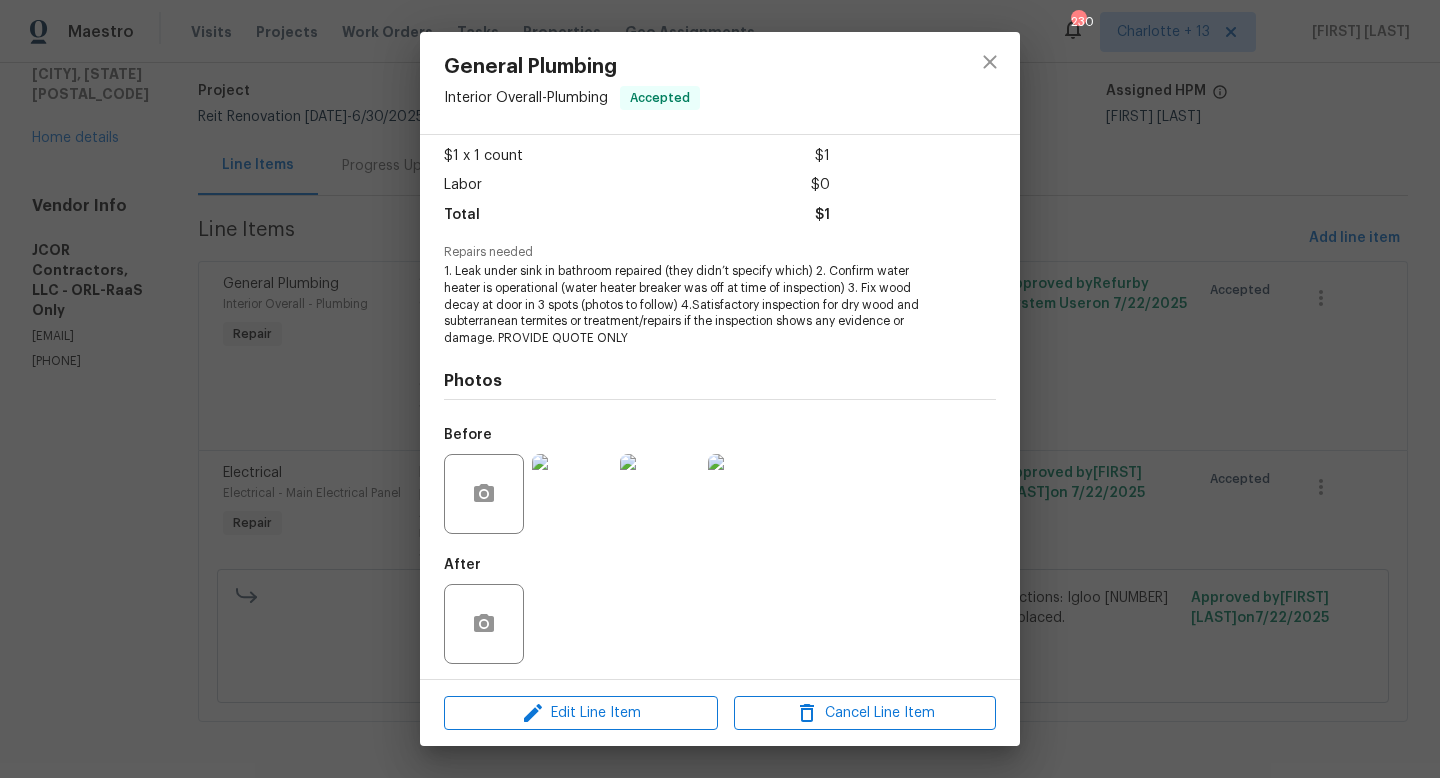 scroll, scrollTop: 110, scrollLeft: 0, axis: vertical 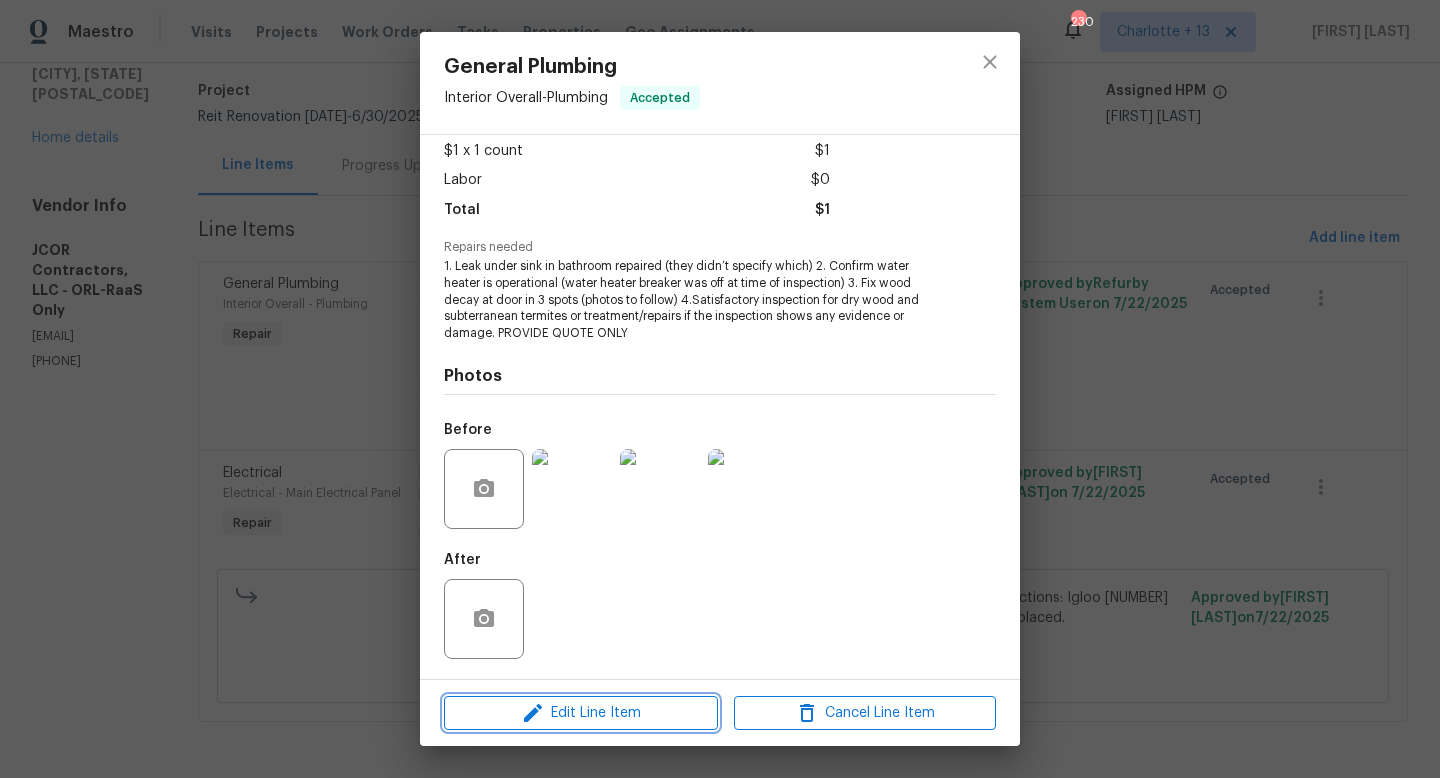 click on "Edit Line Item" at bounding box center (581, 713) 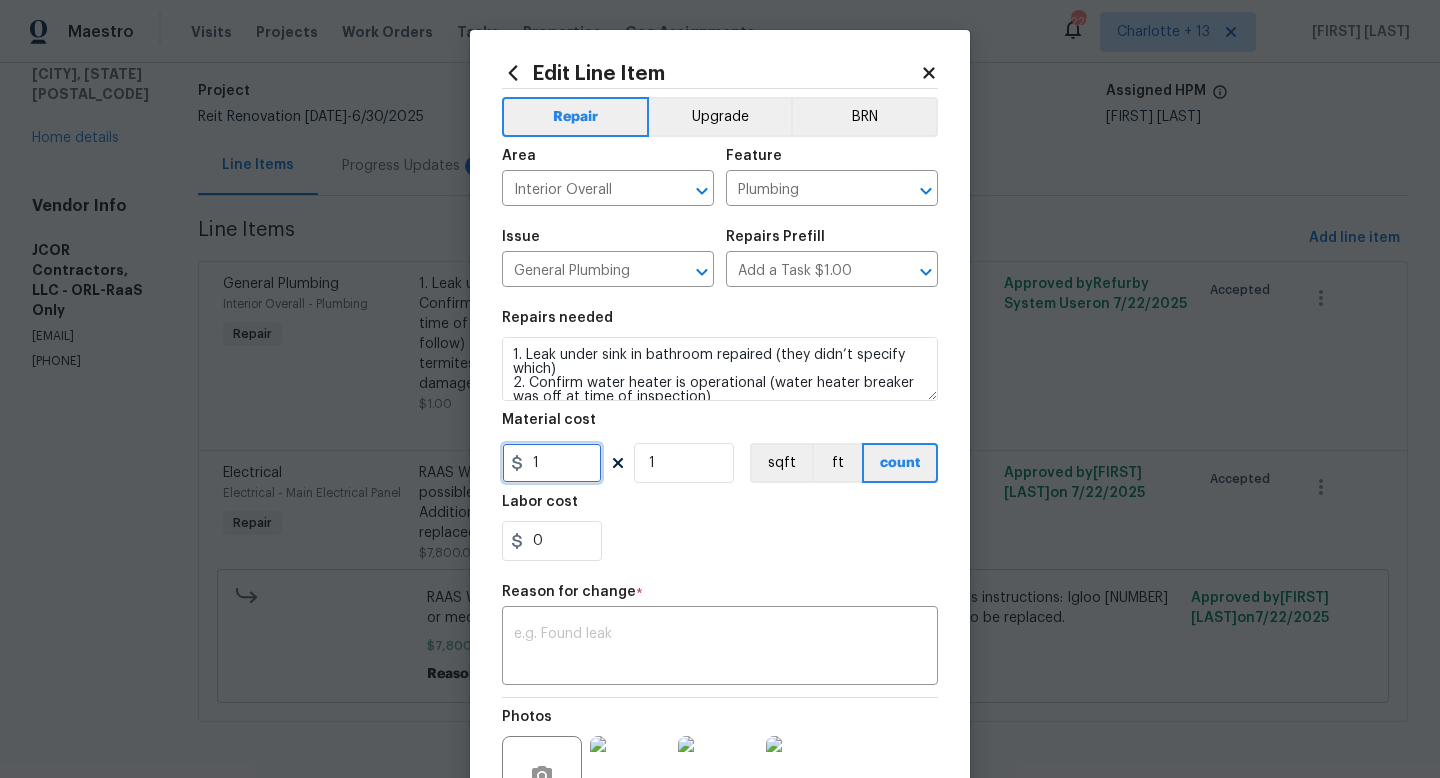 click on "1" at bounding box center [552, 463] 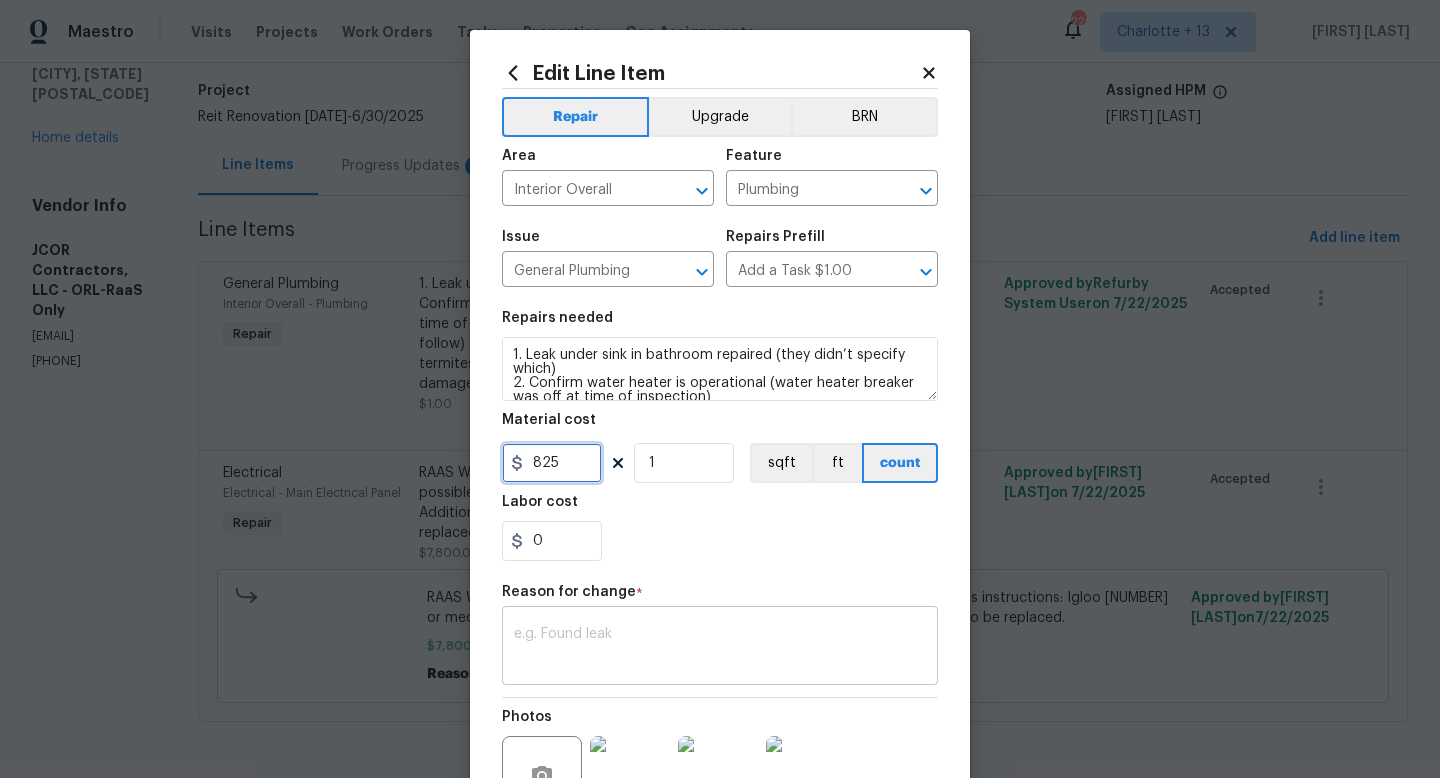 type on "825" 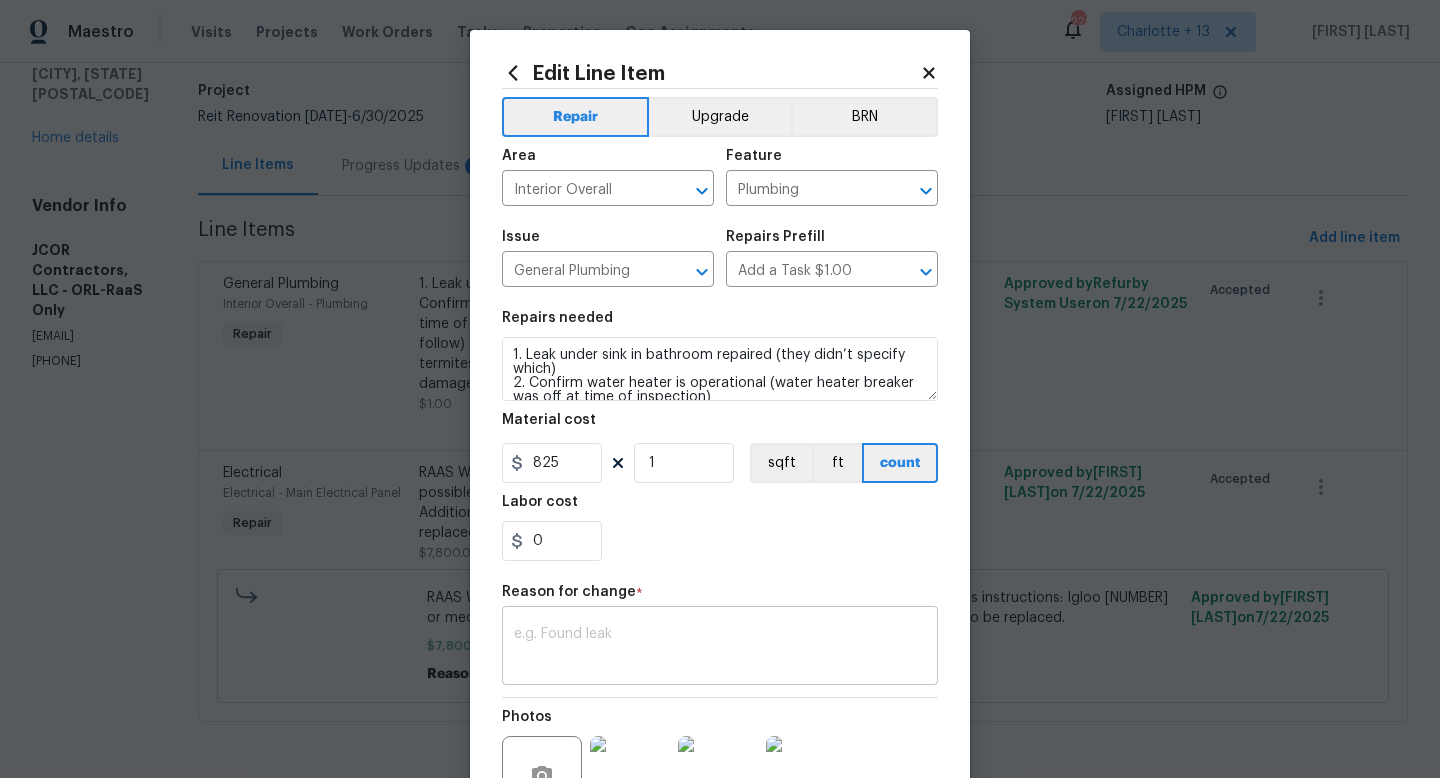 click at bounding box center (720, 648) 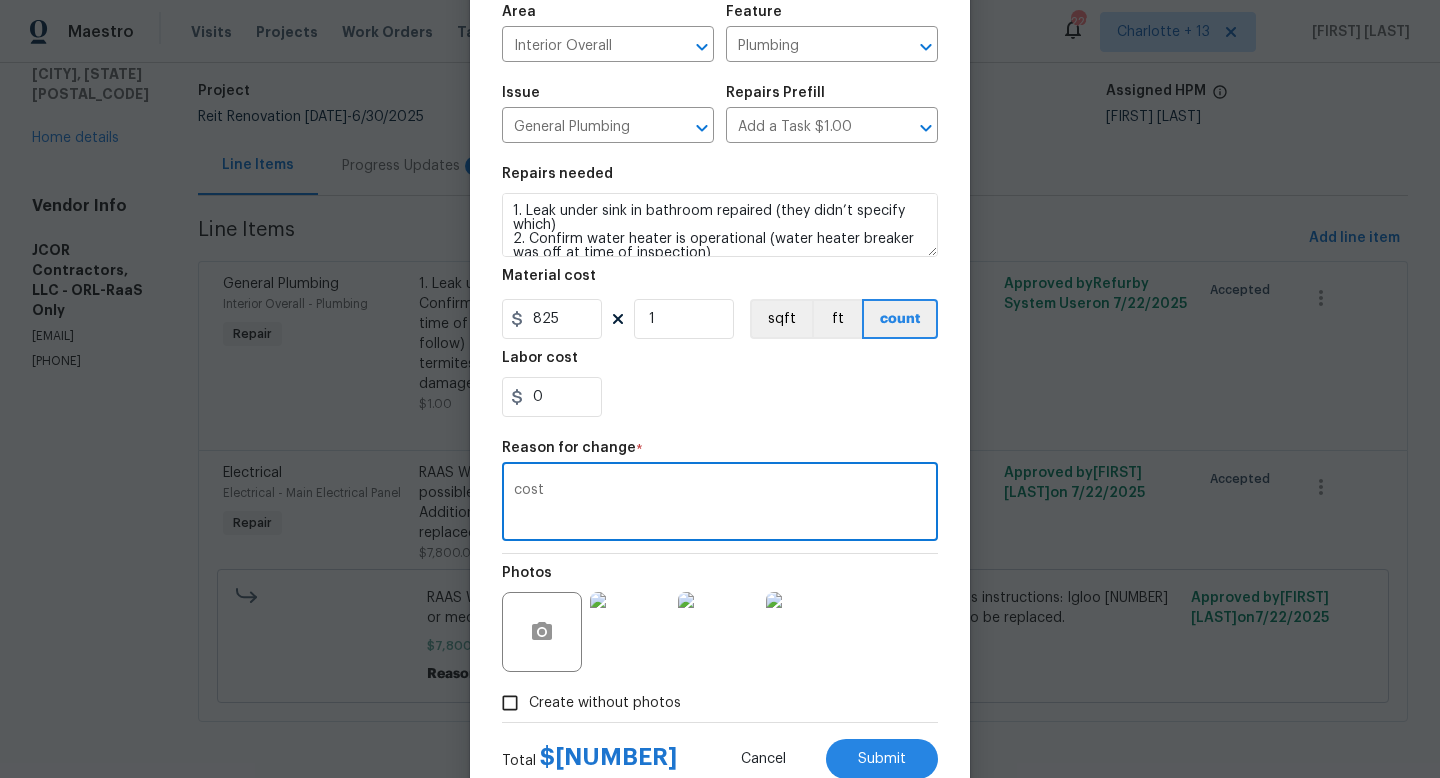 scroll, scrollTop: 208, scrollLeft: 0, axis: vertical 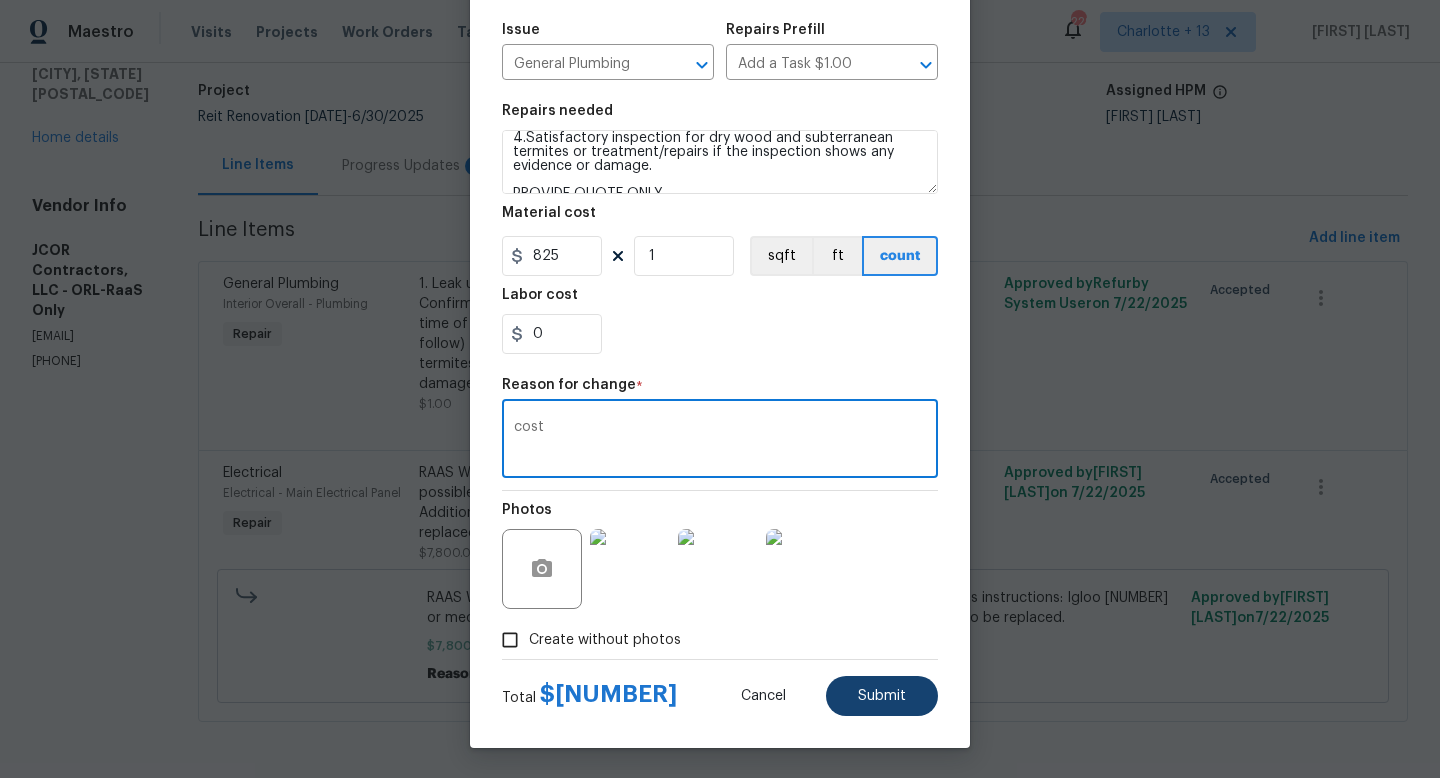 type on "cost" 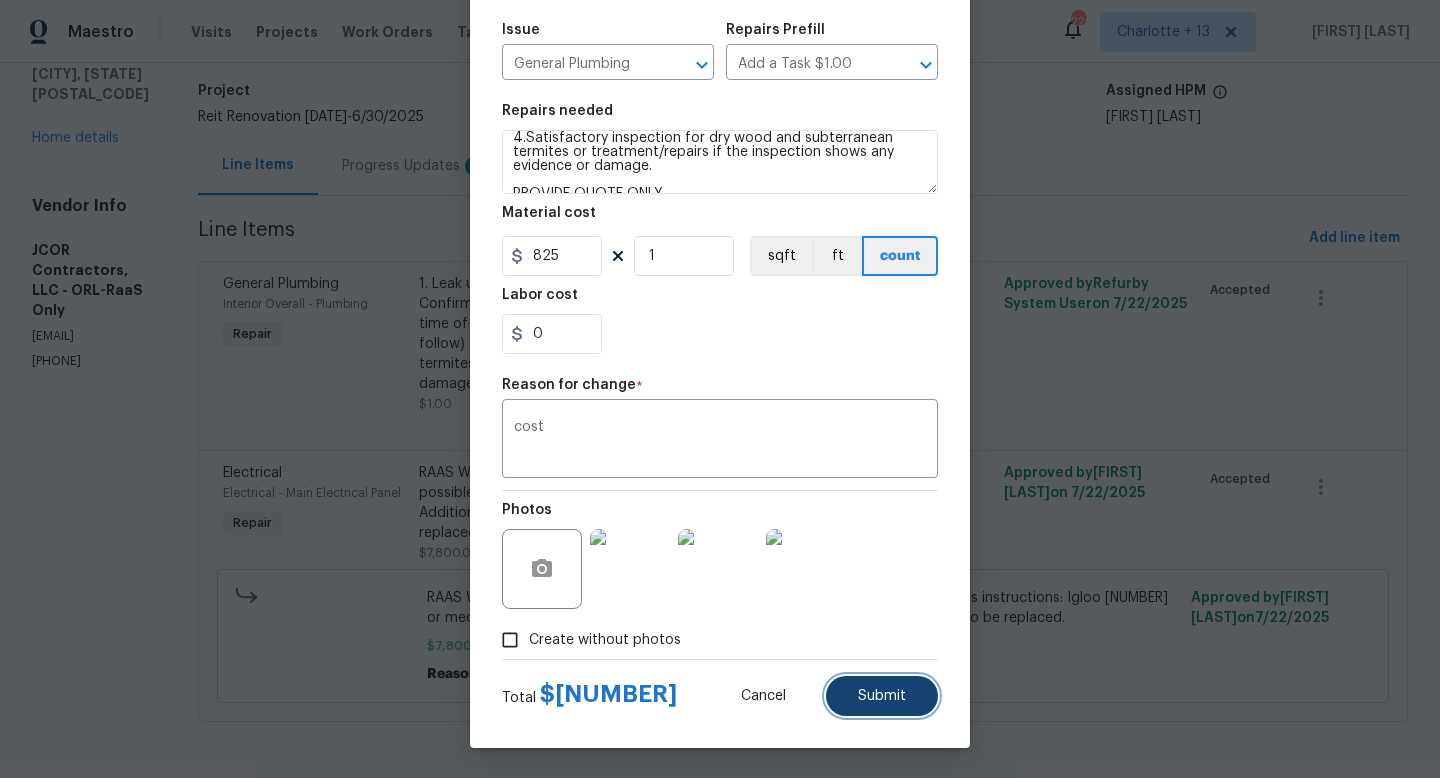 click on "Submit" at bounding box center [882, 696] 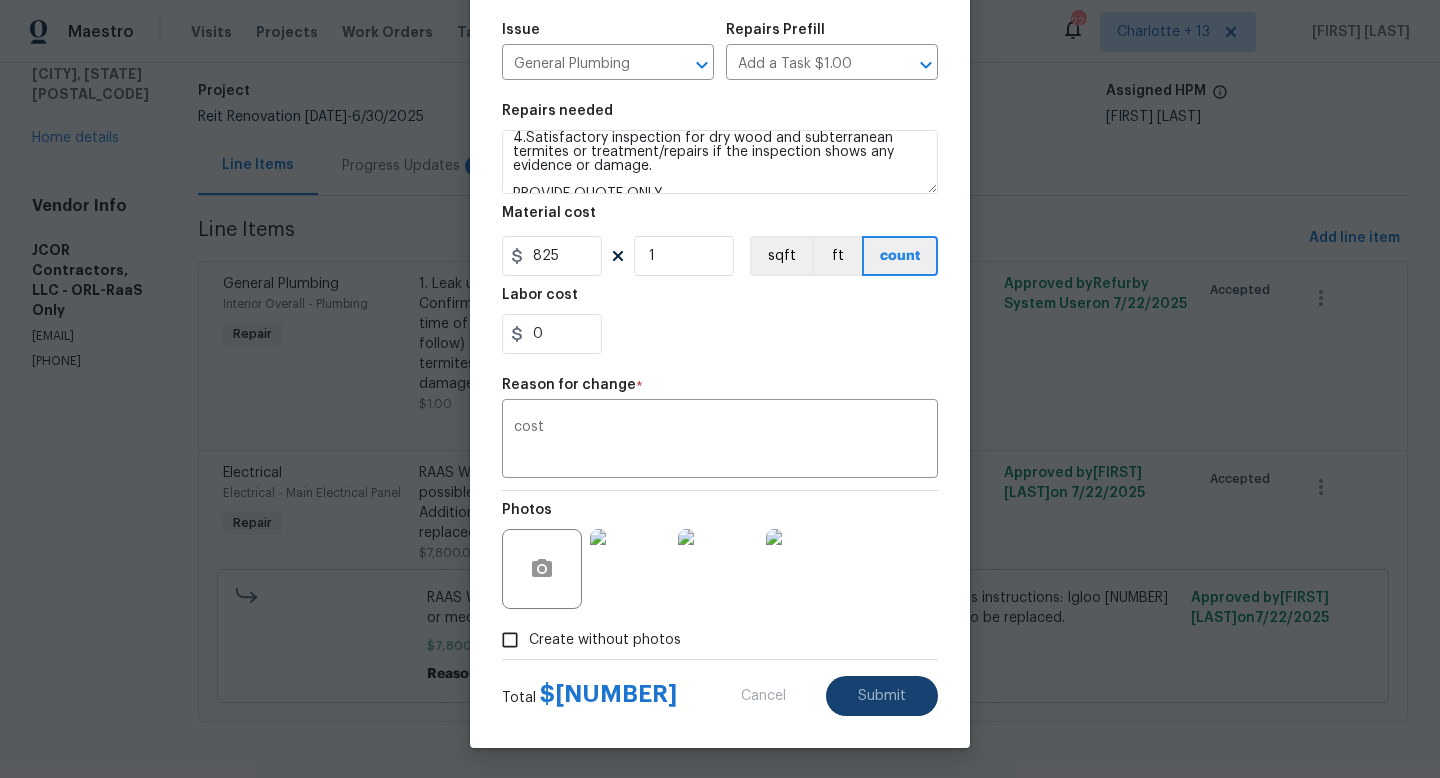 type on "1" 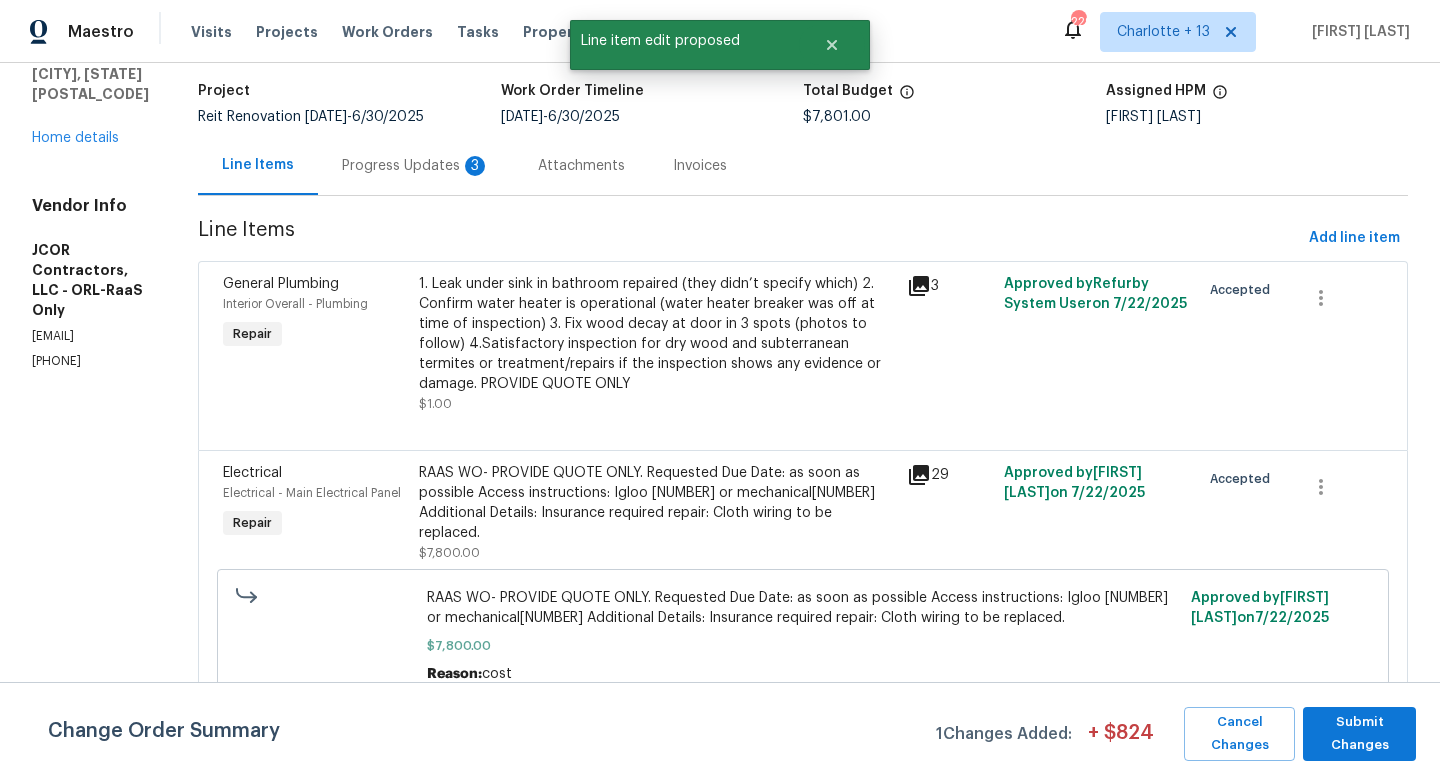 scroll, scrollTop: 0, scrollLeft: 0, axis: both 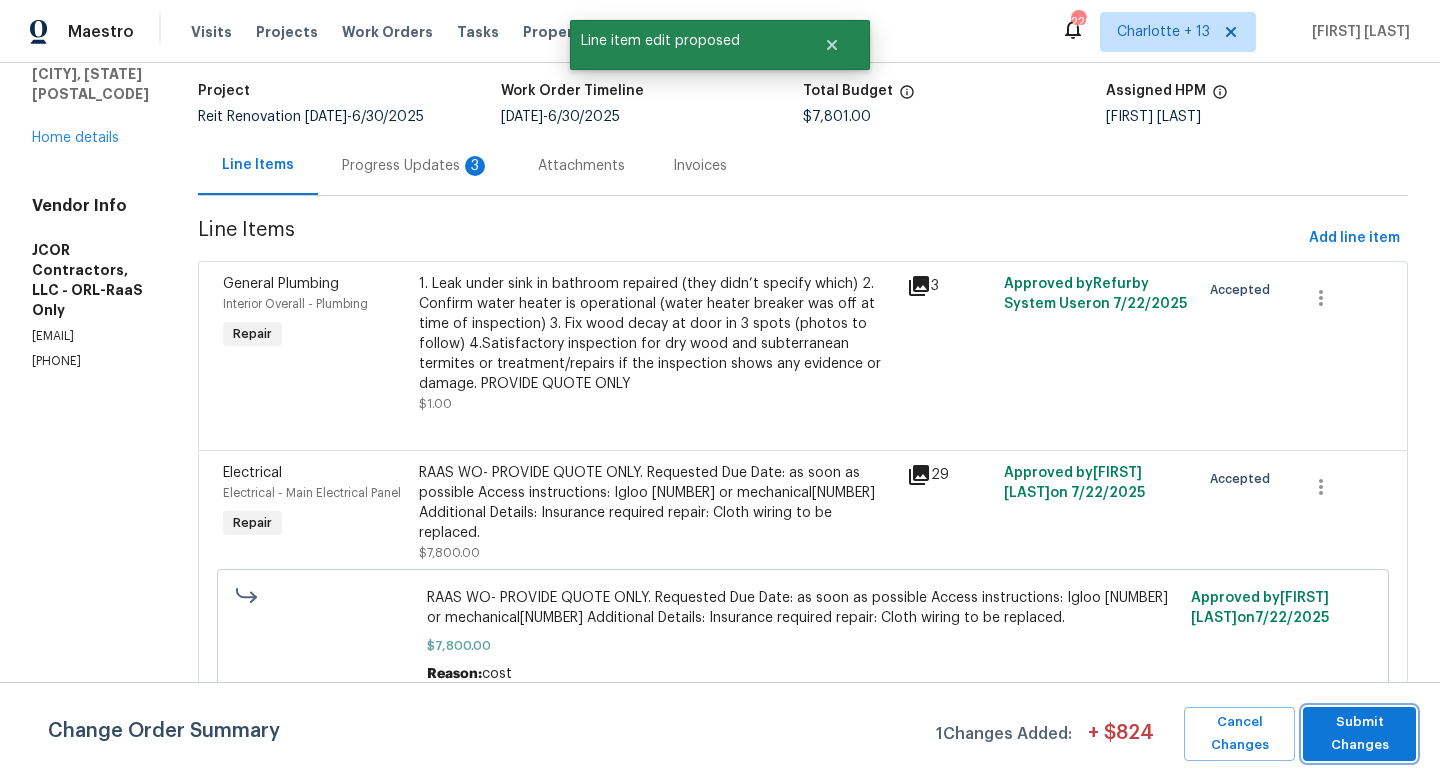 click on "Submit Changes" at bounding box center [1359, 734] 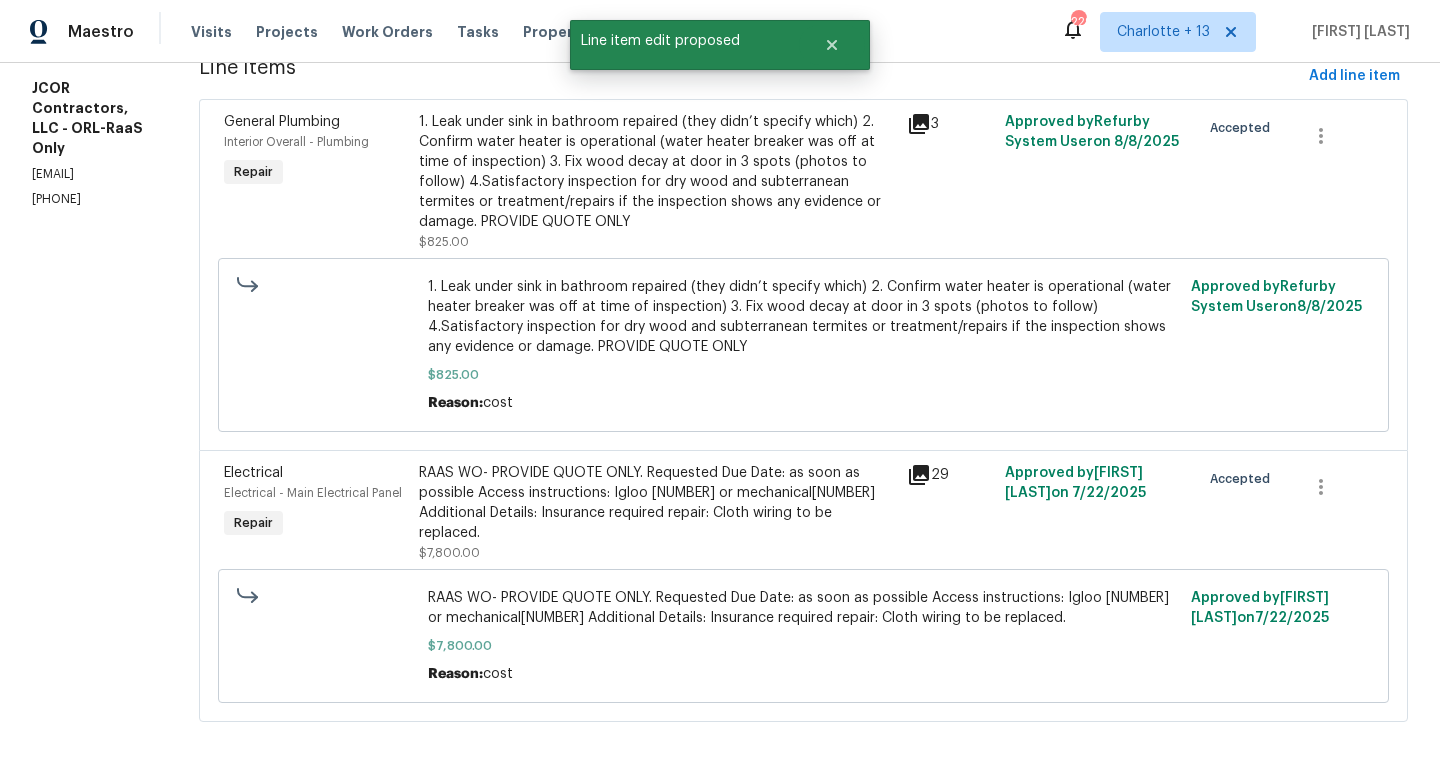 scroll, scrollTop: 287, scrollLeft: 0, axis: vertical 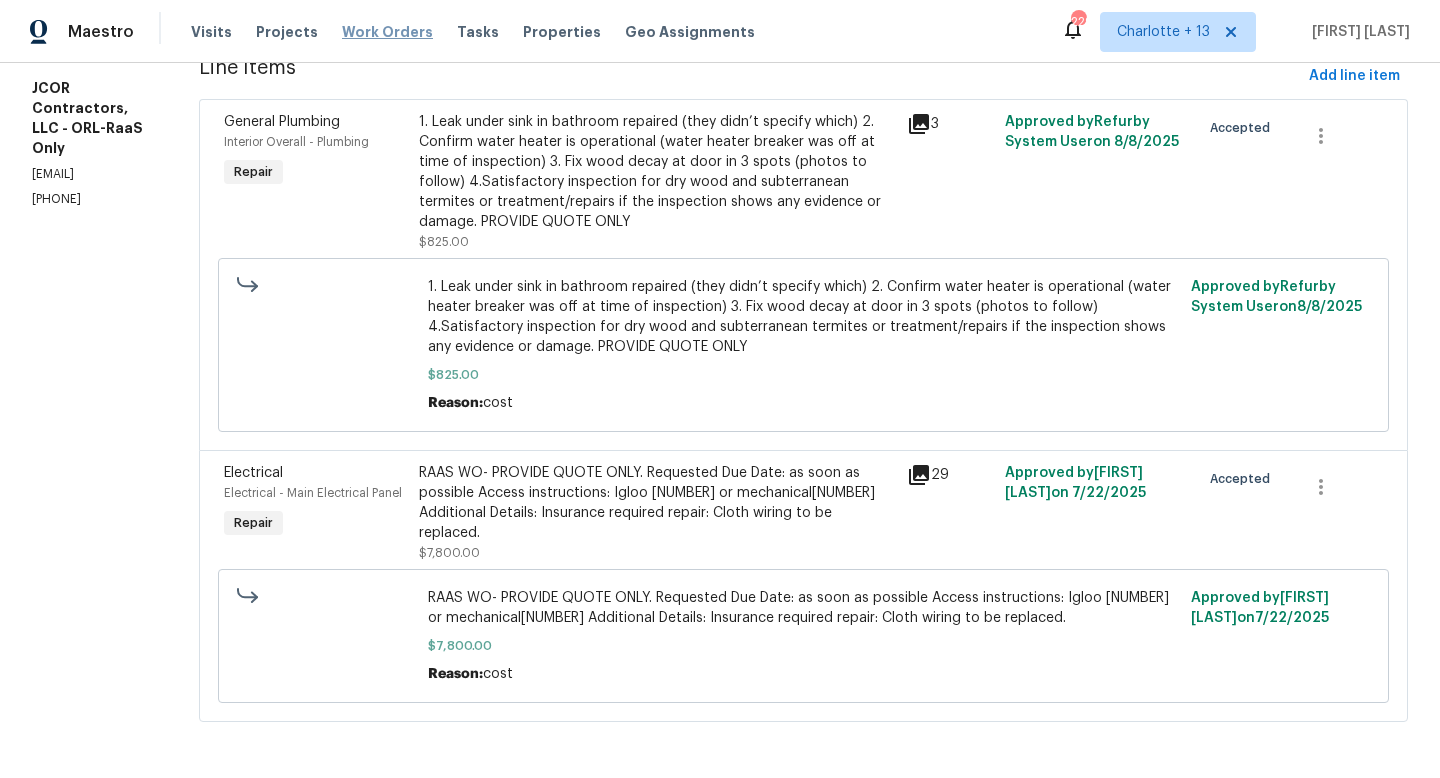 click on "Work Orders" at bounding box center [387, 32] 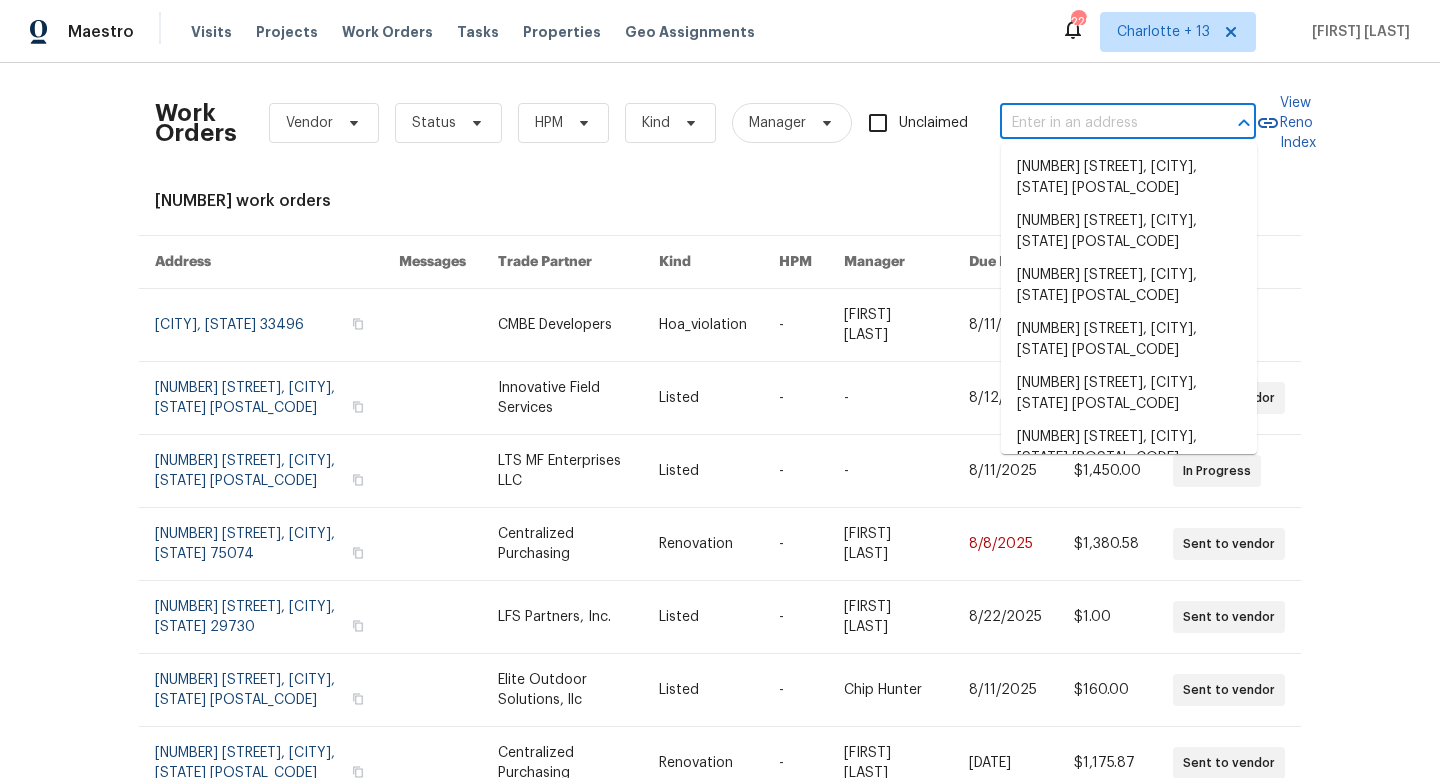 click at bounding box center [1100, 123] 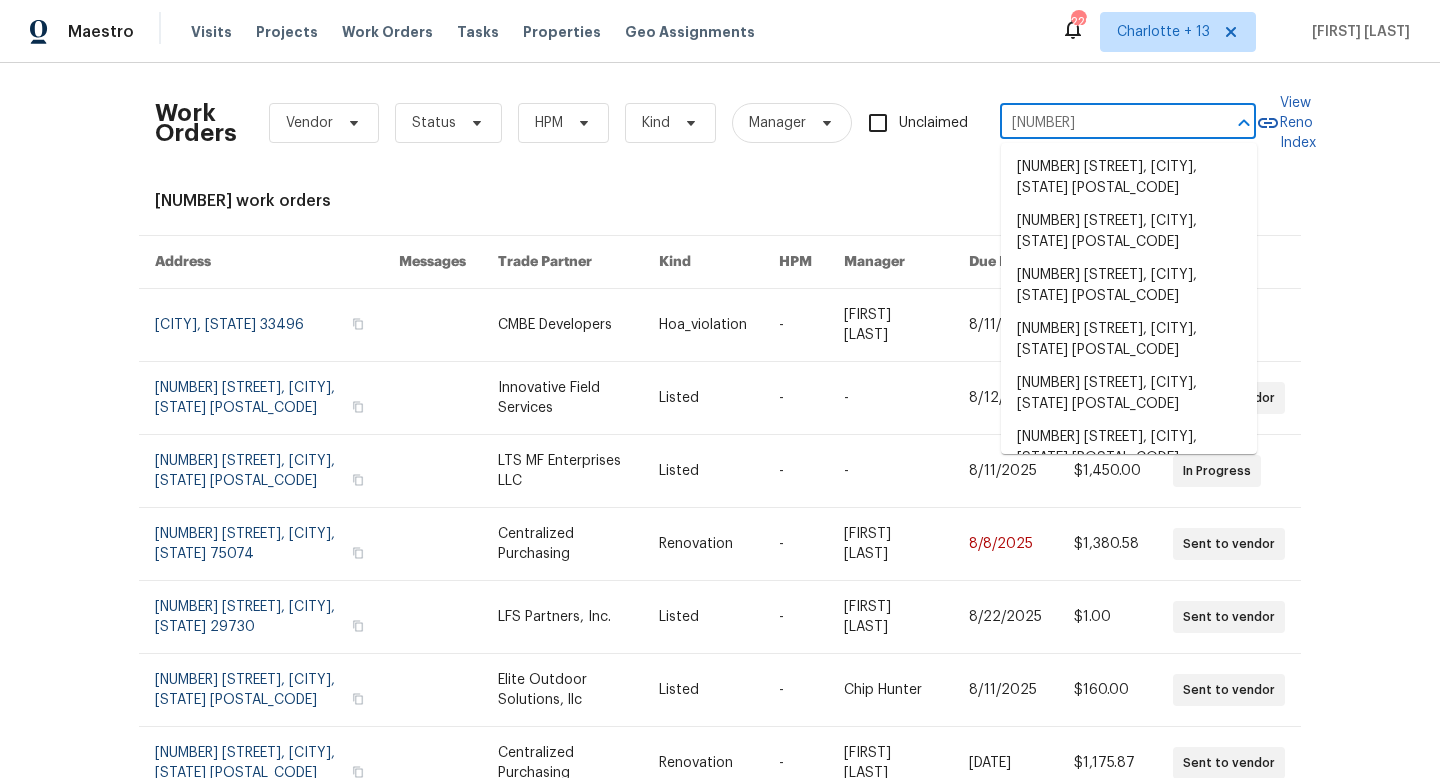 type on "1084 d" 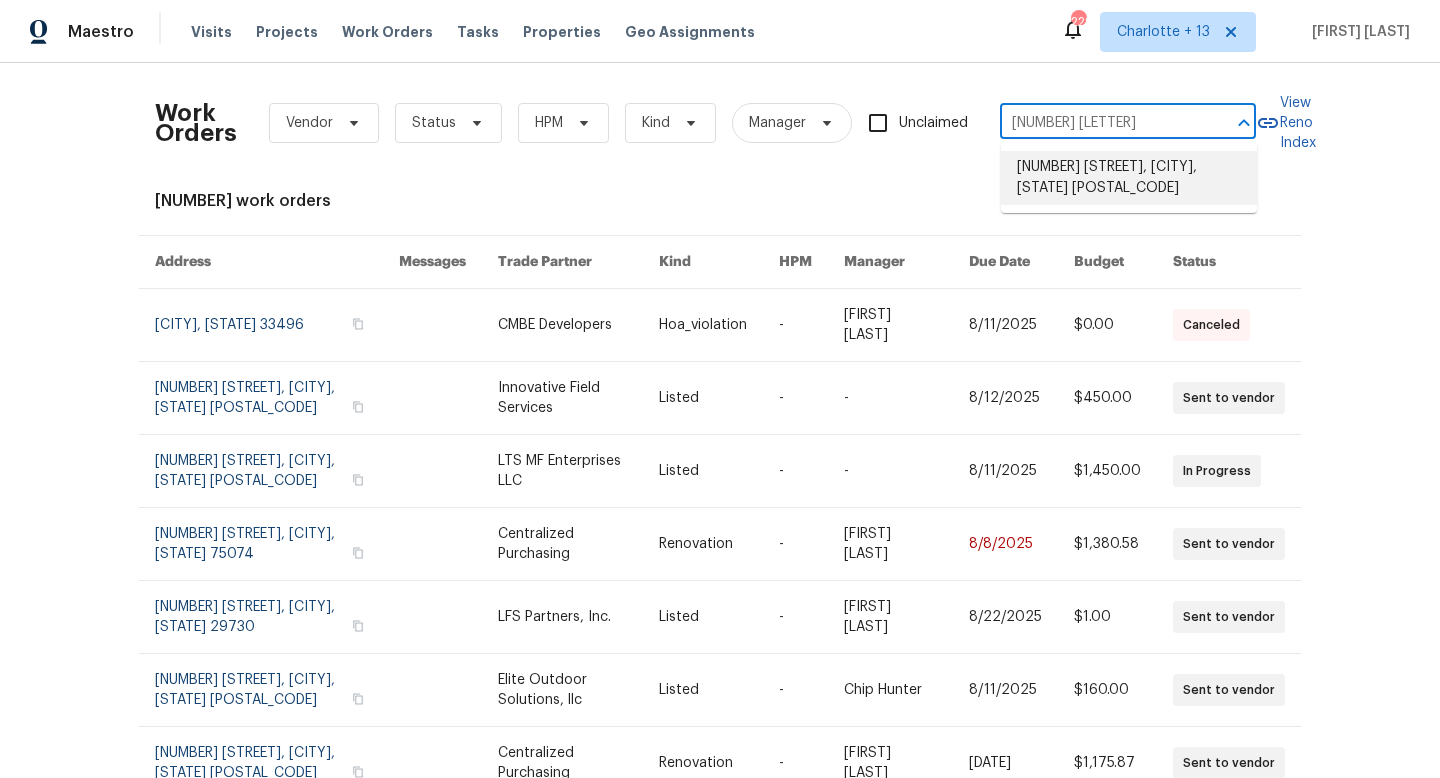 click on "1084 Doyle Rd, Deltona, FL 32725" at bounding box center (1129, 178) 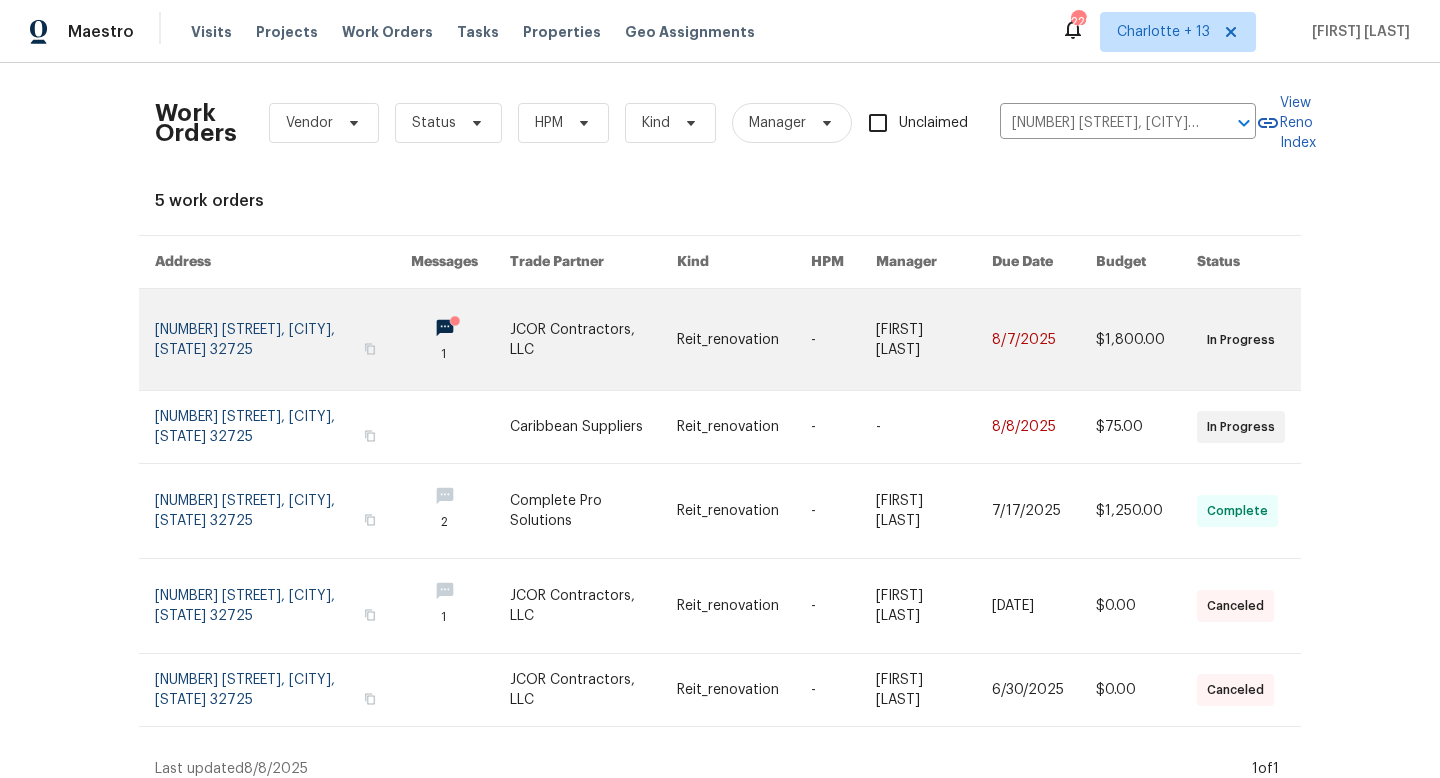 click at bounding box center [934, 339] 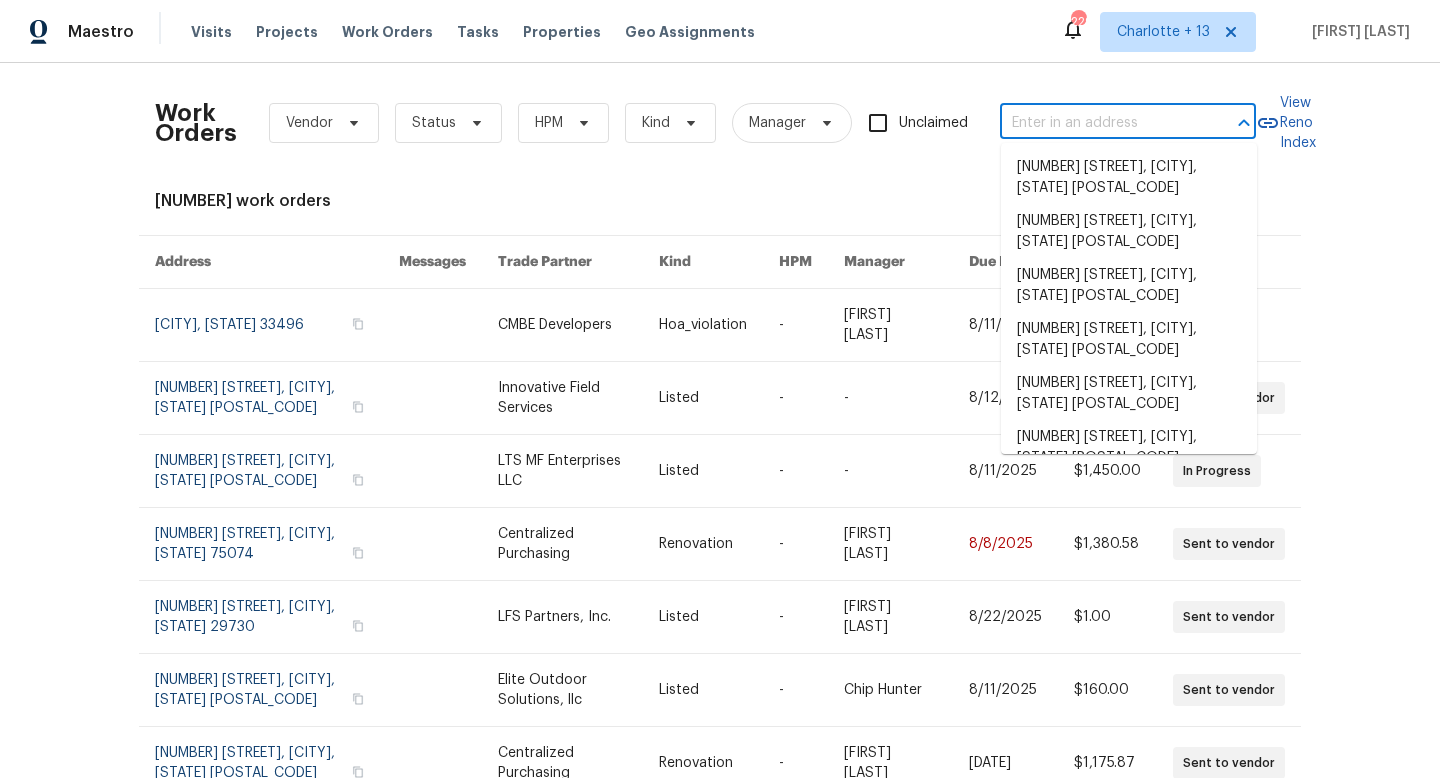 click at bounding box center [1100, 123] 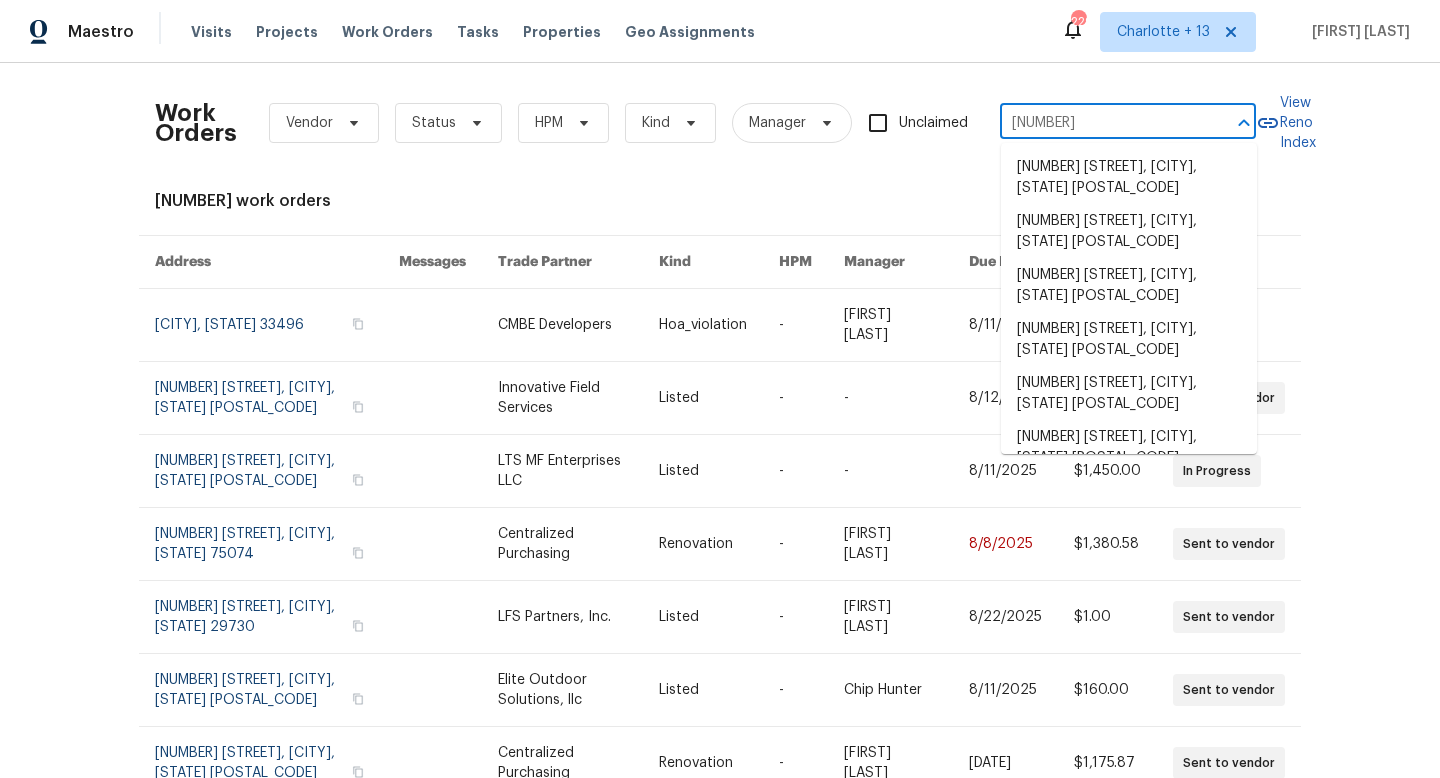type on "1084 d" 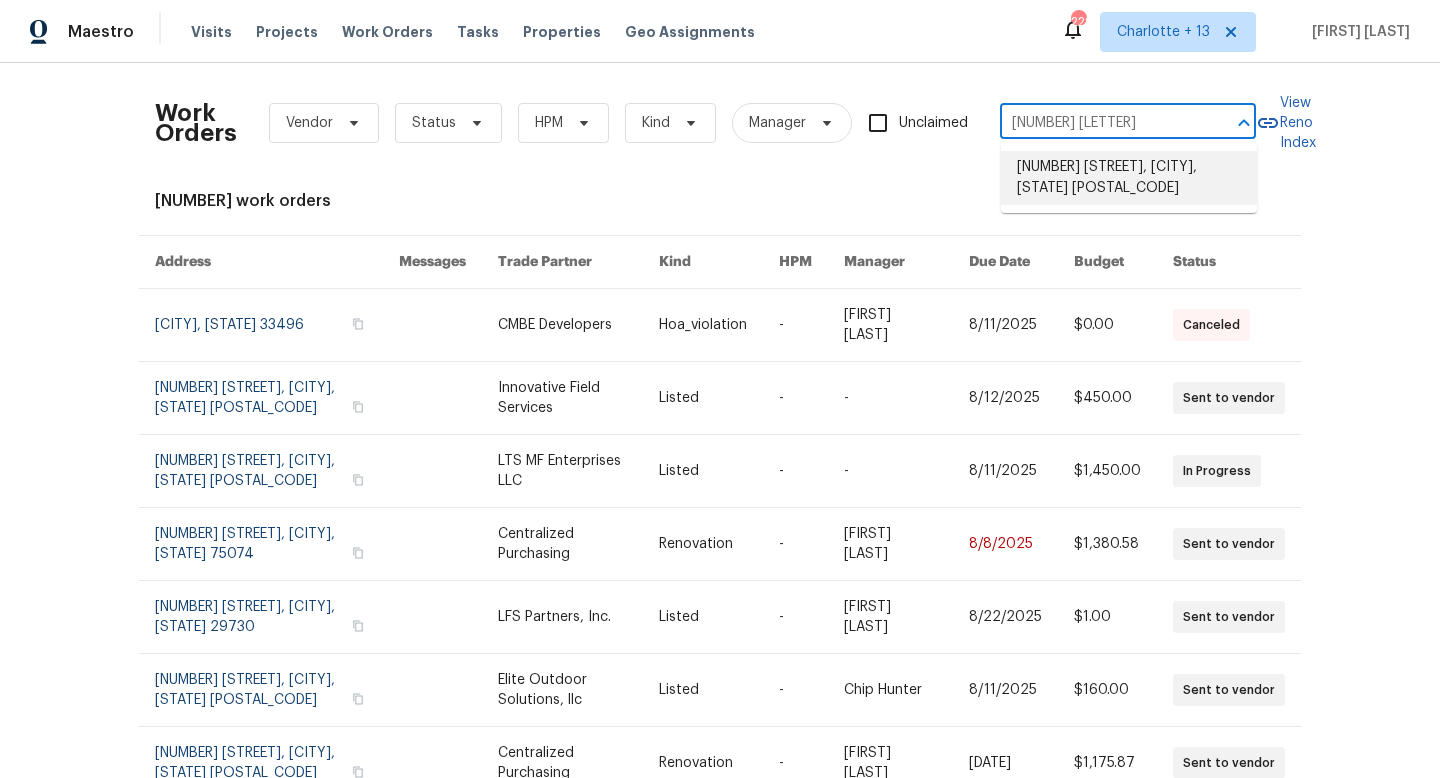 click on "1084 Doyle Rd, Deltona, FL 32725" at bounding box center (1129, 178) 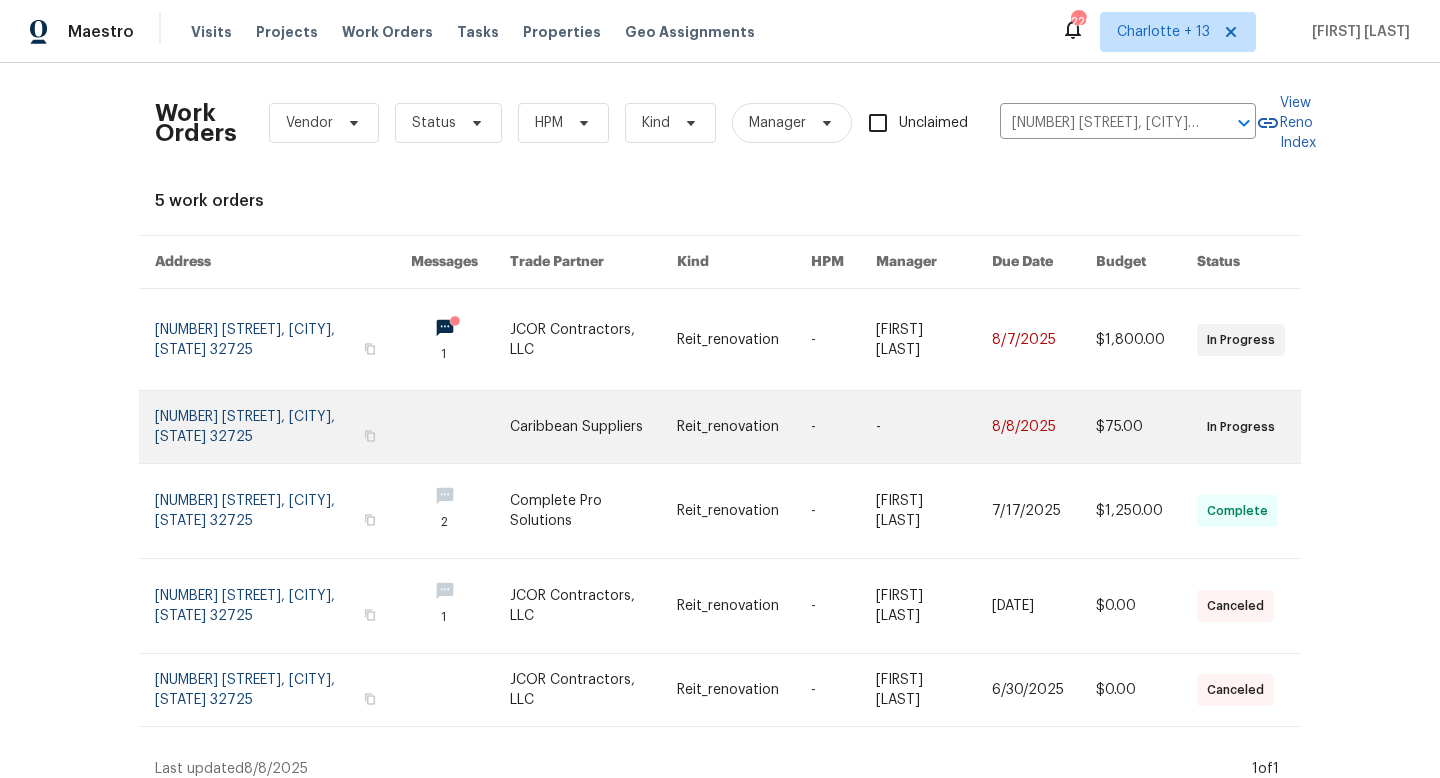 click at bounding box center [934, 427] 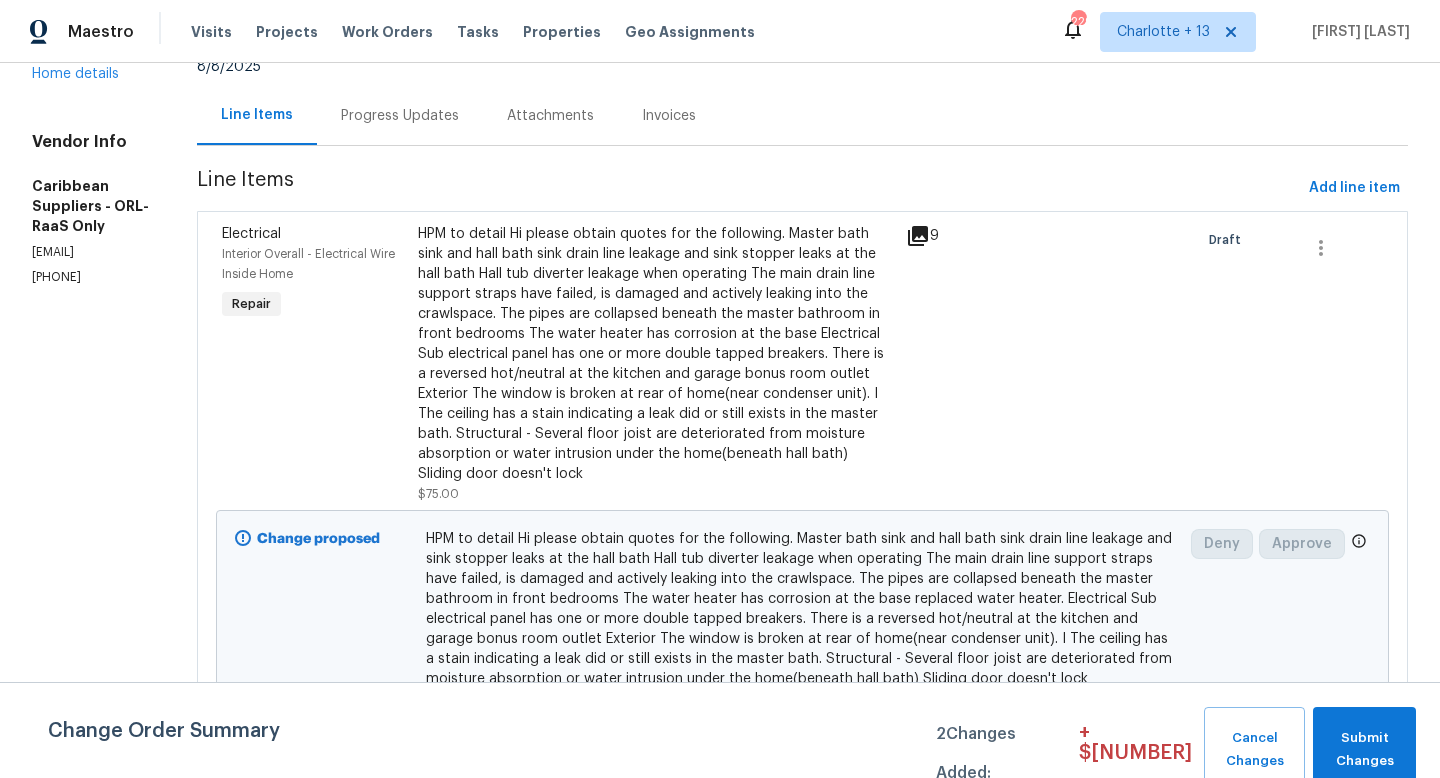 scroll, scrollTop: 269, scrollLeft: 0, axis: vertical 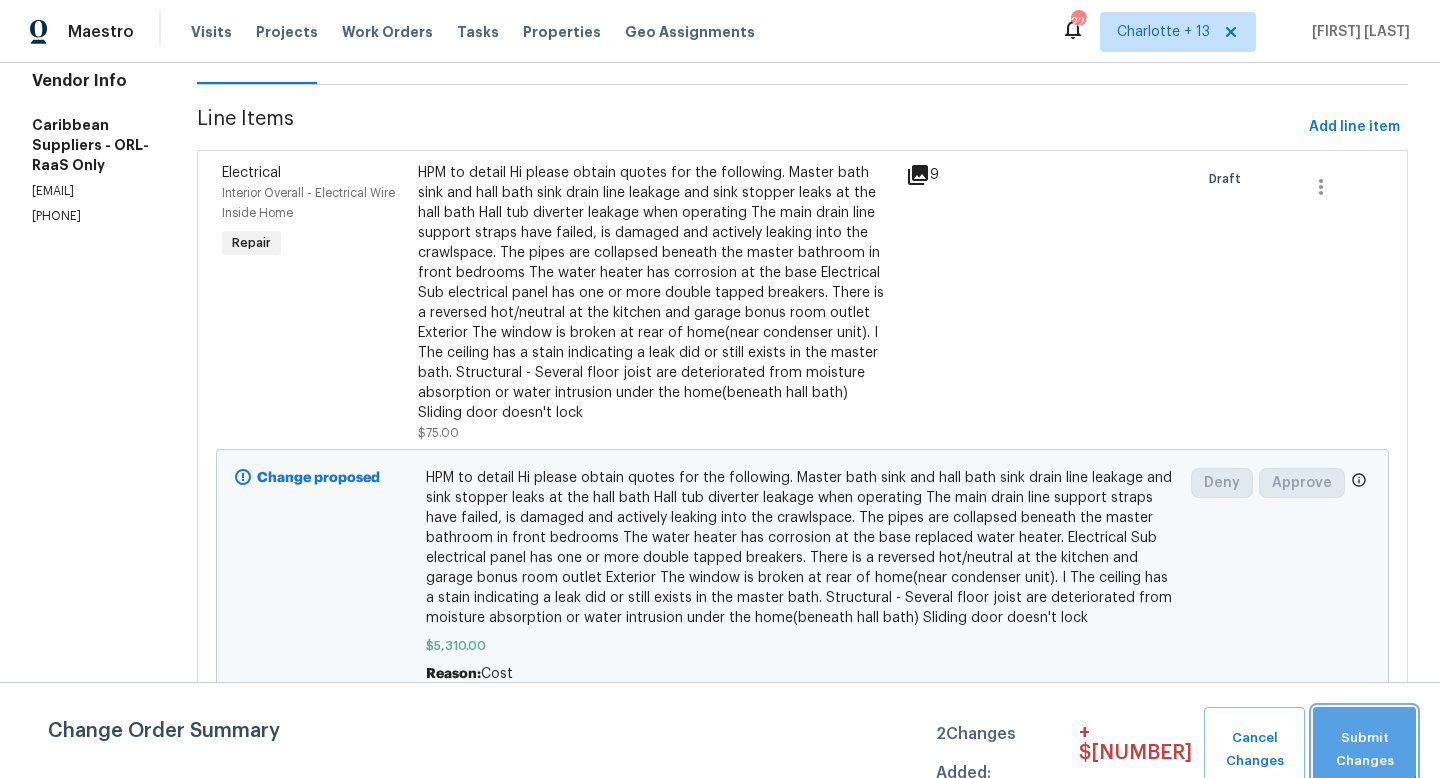click on "Submit Changes" at bounding box center [1364, 750] 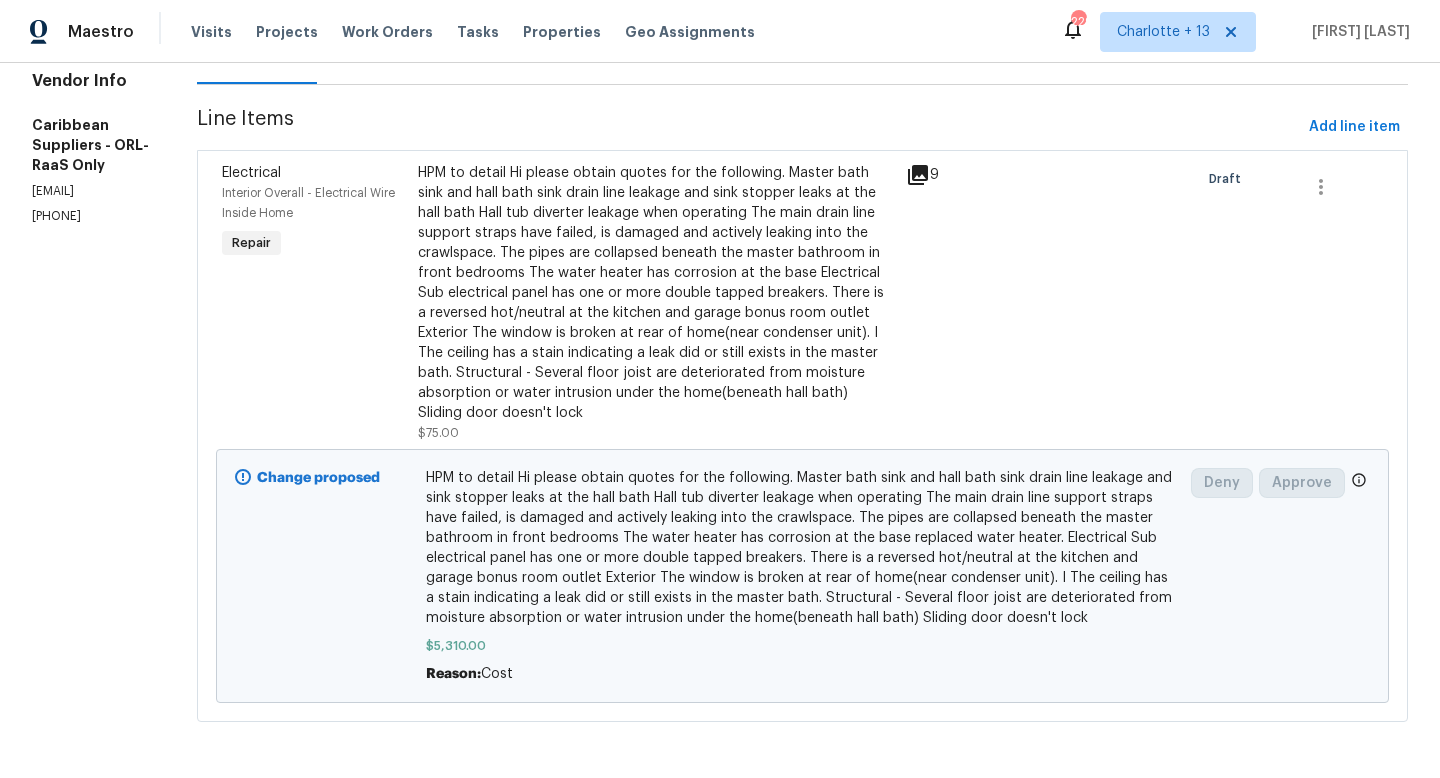click on "HPM to detail
Hi please obtain quotes for the following.
Master bath sink and hall bath sink drain line leakage and sink stopper leaks at the hall bath
Hall tub diverter leakage when operating
The main drain line support straps have failed, is damaged and actively leaking into the crawlspace. The pipes are collapsed beneath the master bathroom in front bedrooms
The water heater has corrosion at the base replaced water heater. Electrical
Sub electrical panel has one or more double tapped breakers.
There is a reversed hot/neutral at the kitchen and garage bonus room outlet Exterior
The window is broken at rear of home(near condenser unit). I
The ceiling has a stain indicating a leak did or still exists in the master bath. Structural -
Several floor joist are deteriorated from moisture absorption or water intrusion under the home(beneath hall bath)
Sliding door doesn't lock" at bounding box center [802, 548] 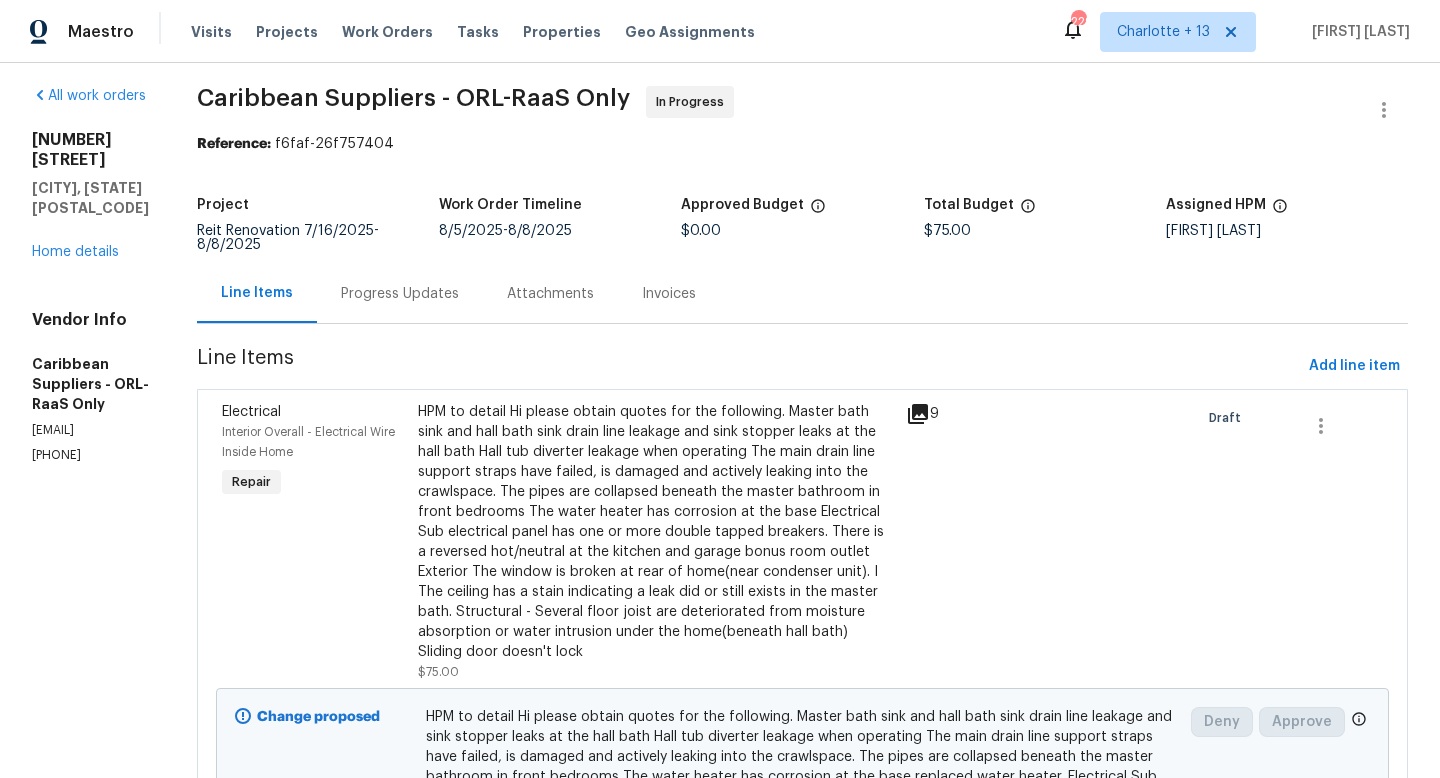 scroll, scrollTop: 2, scrollLeft: 0, axis: vertical 